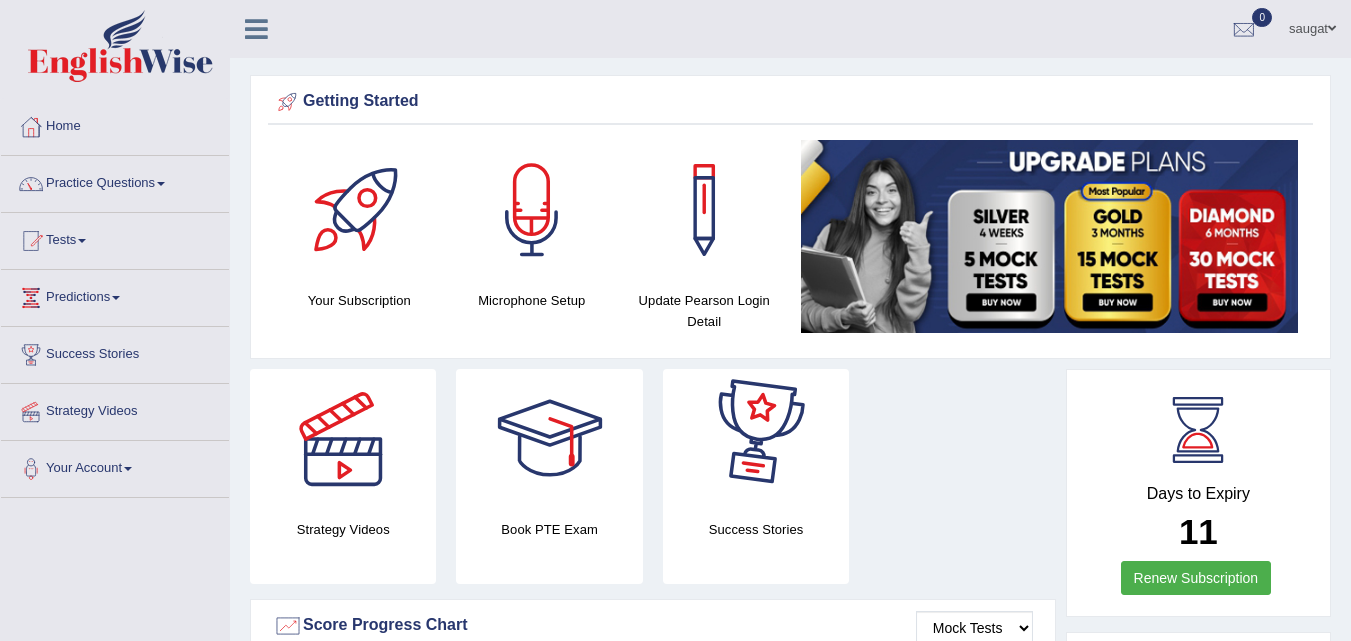 scroll, scrollTop: 100, scrollLeft: 0, axis: vertical 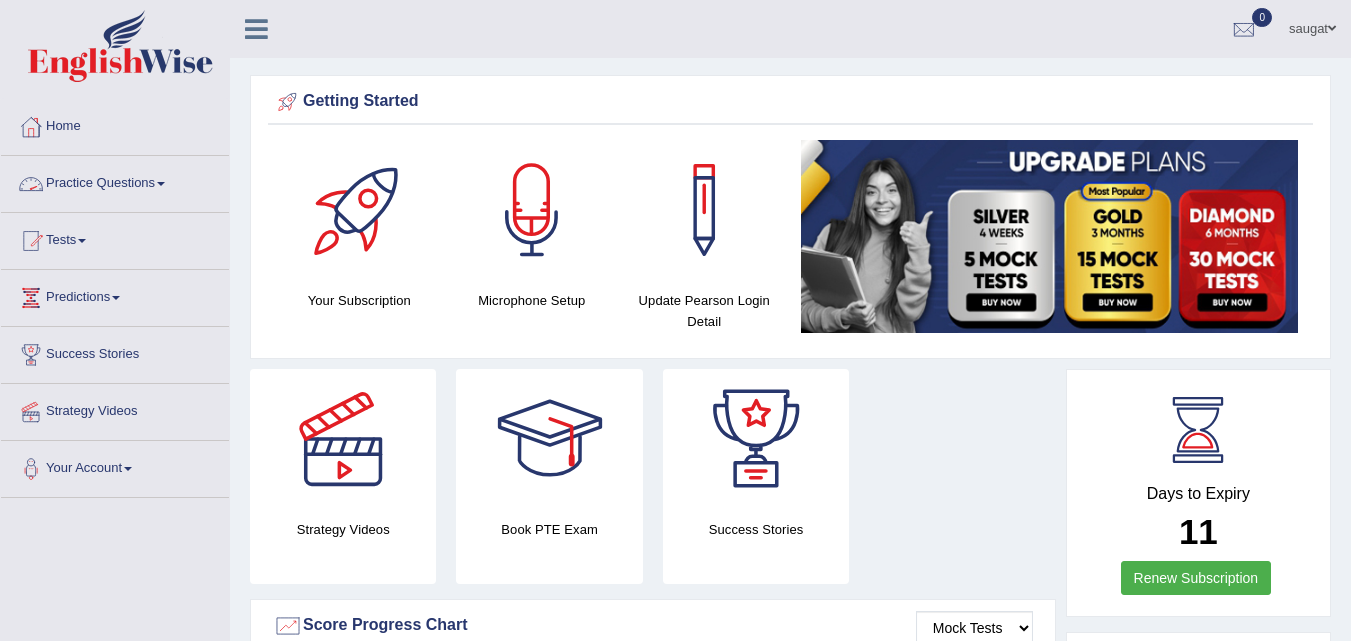 click at bounding box center [161, 184] 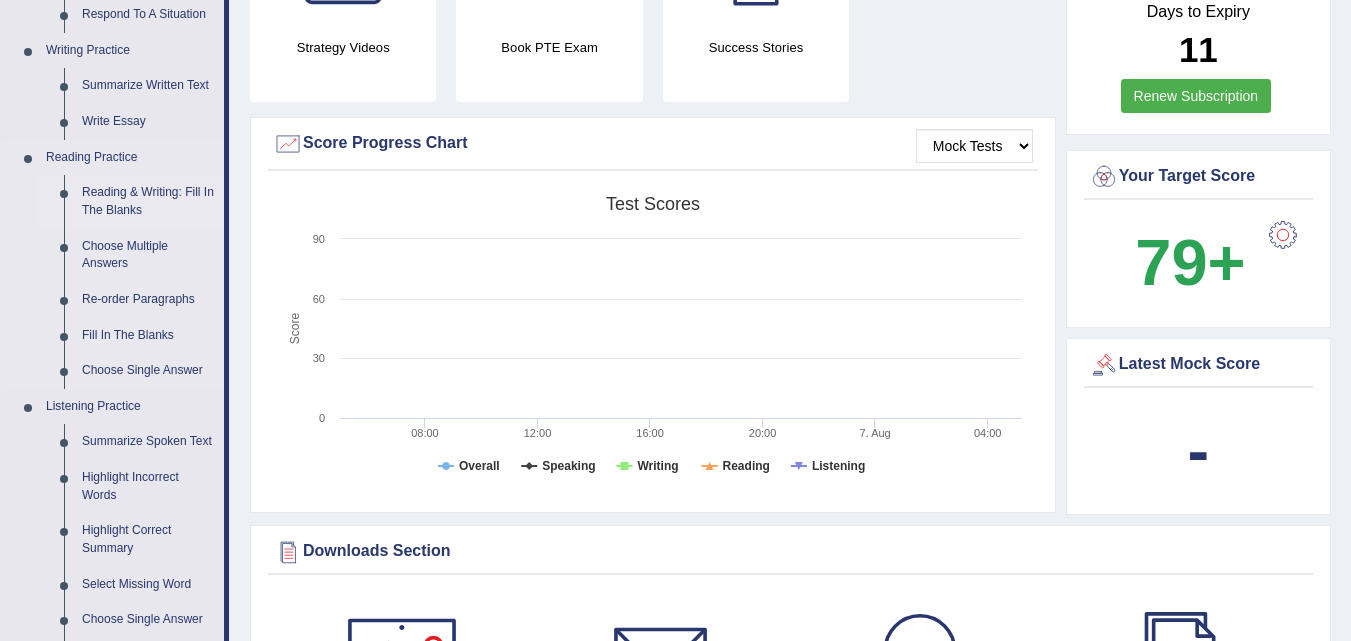 scroll, scrollTop: 500, scrollLeft: 0, axis: vertical 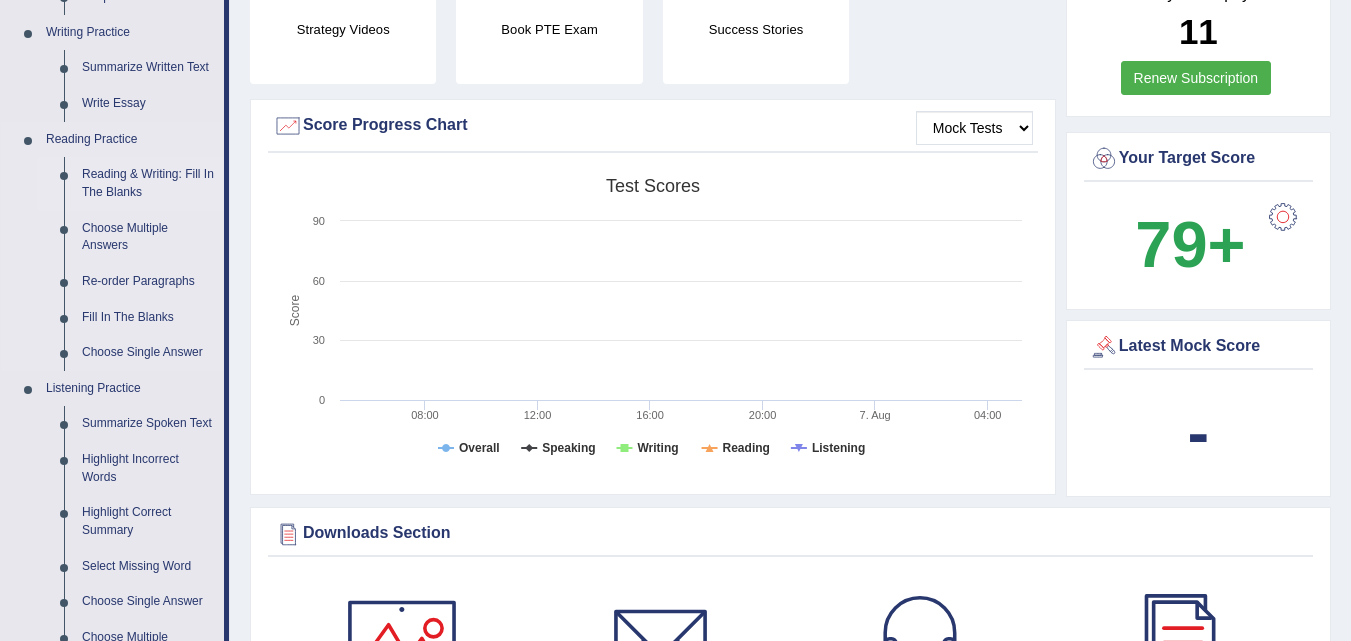 click on "Reading & Writing: Fill In The Blanks" at bounding box center [148, 183] 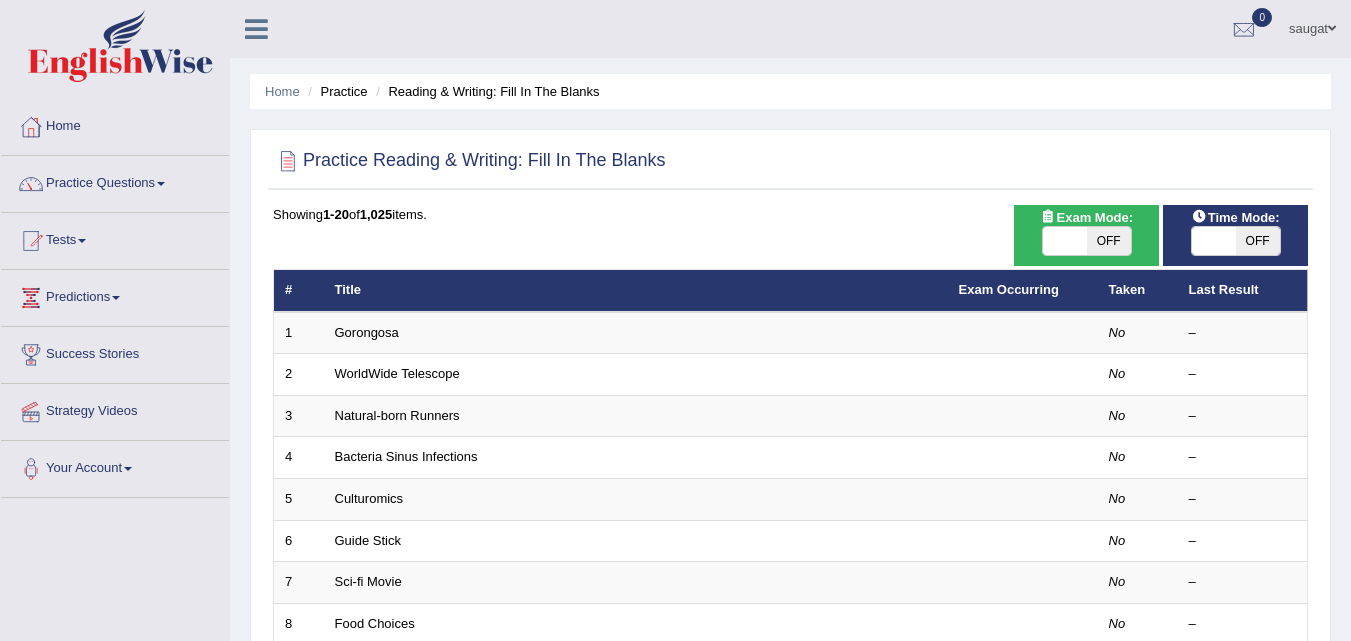 scroll, scrollTop: 0, scrollLeft: 0, axis: both 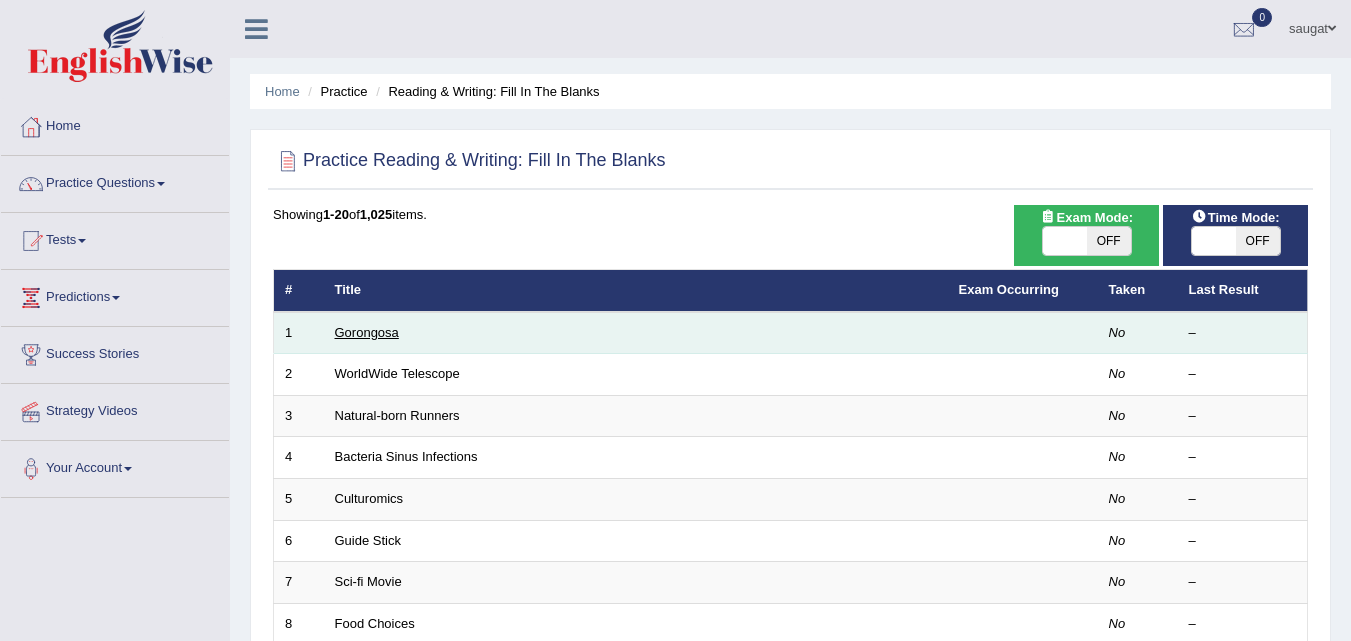 click on "Gorongosa" at bounding box center [367, 332] 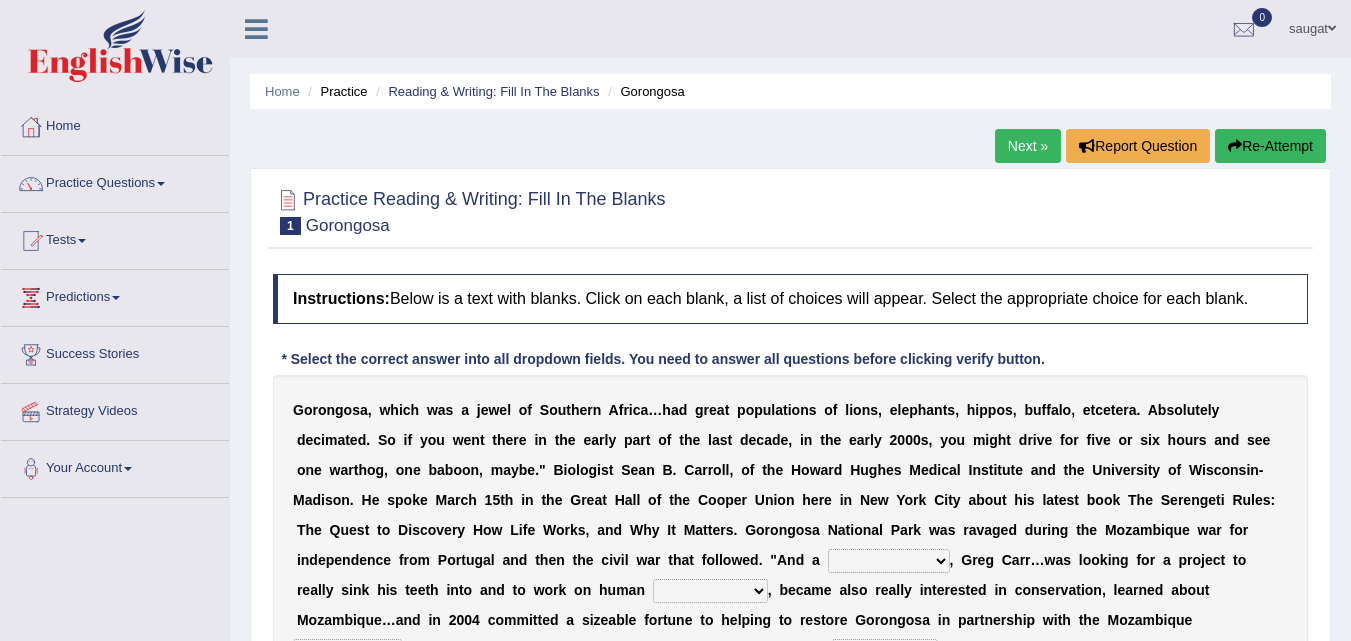 scroll, scrollTop: 0, scrollLeft: 0, axis: both 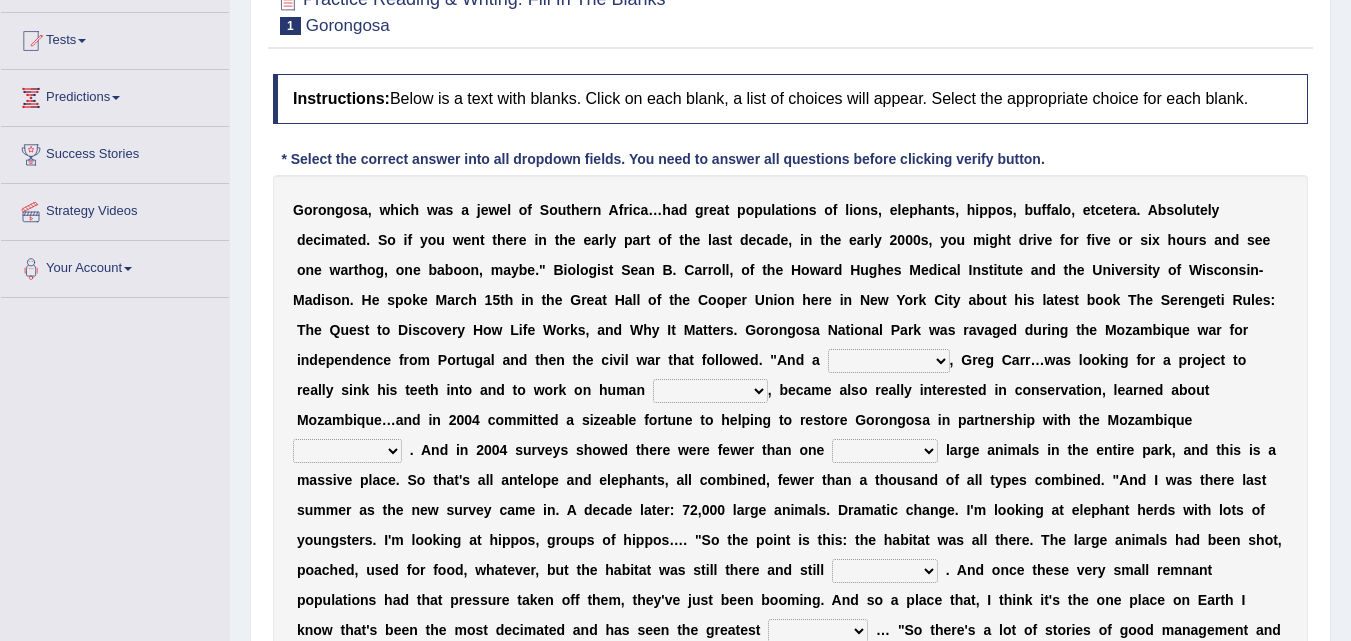 click on "passion solstice ballast philanthropist" at bounding box center (889, 361) 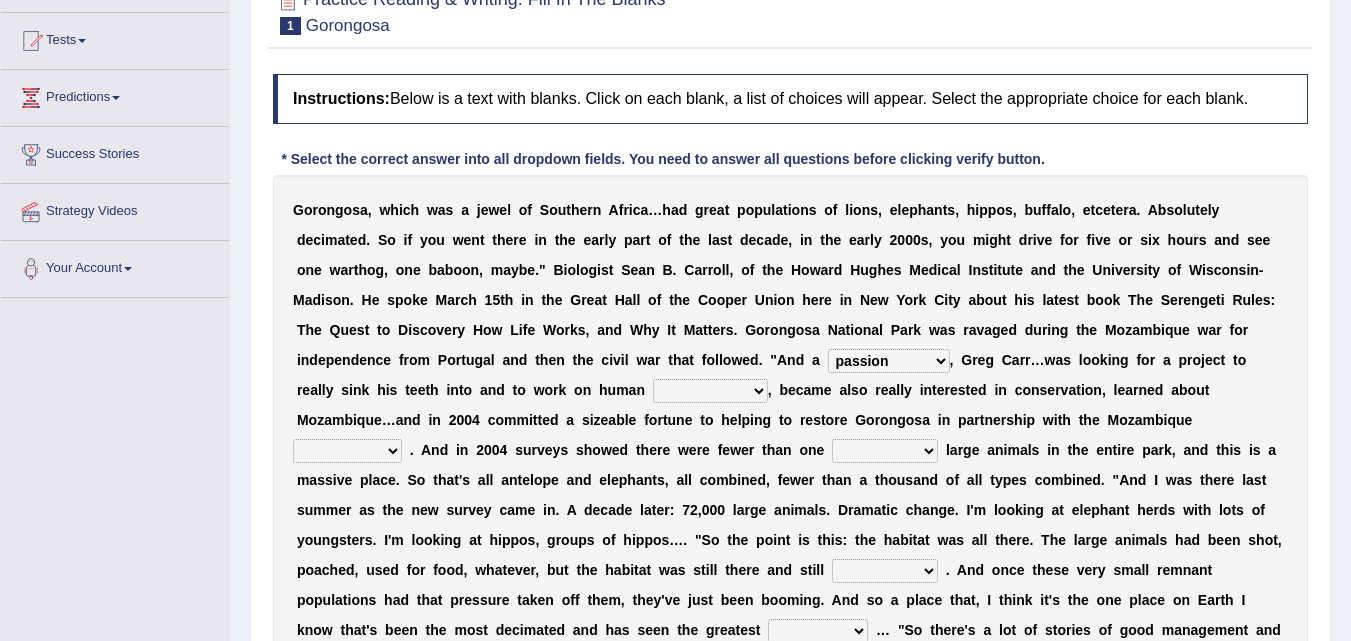 click on "negligence prevalence development malevolence" at bounding box center (710, 391) 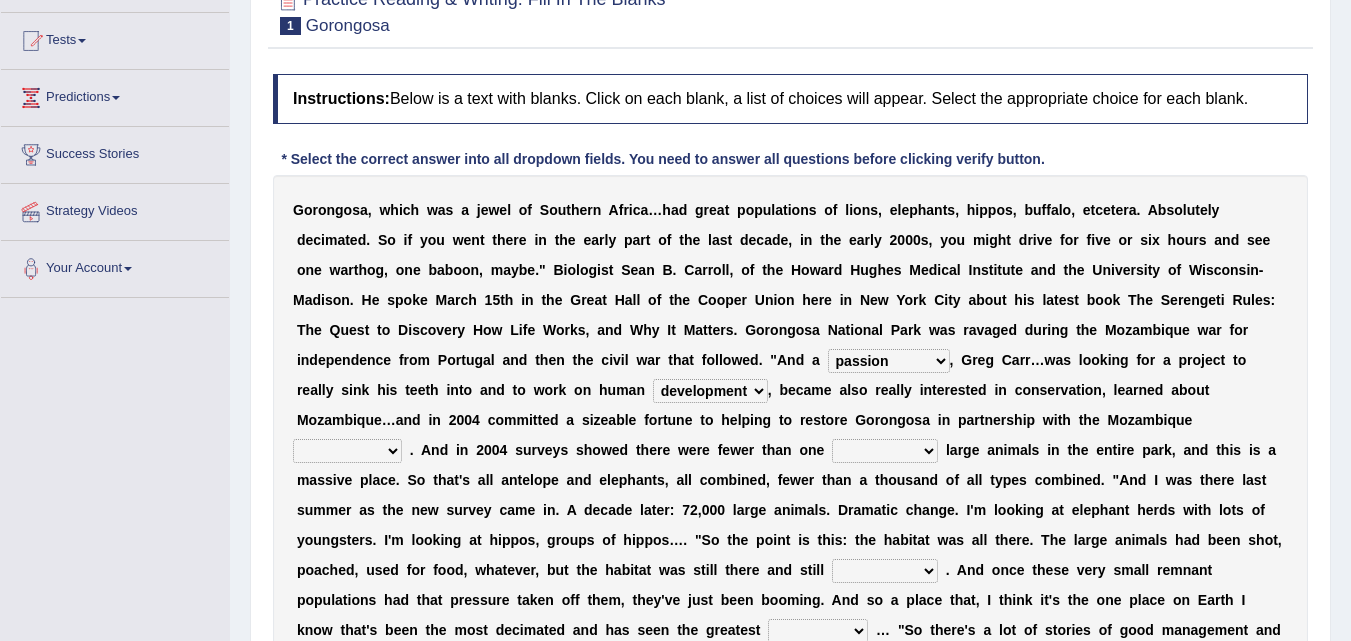 click on "parliament semanticist government journalist" at bounding box center (347, 451) 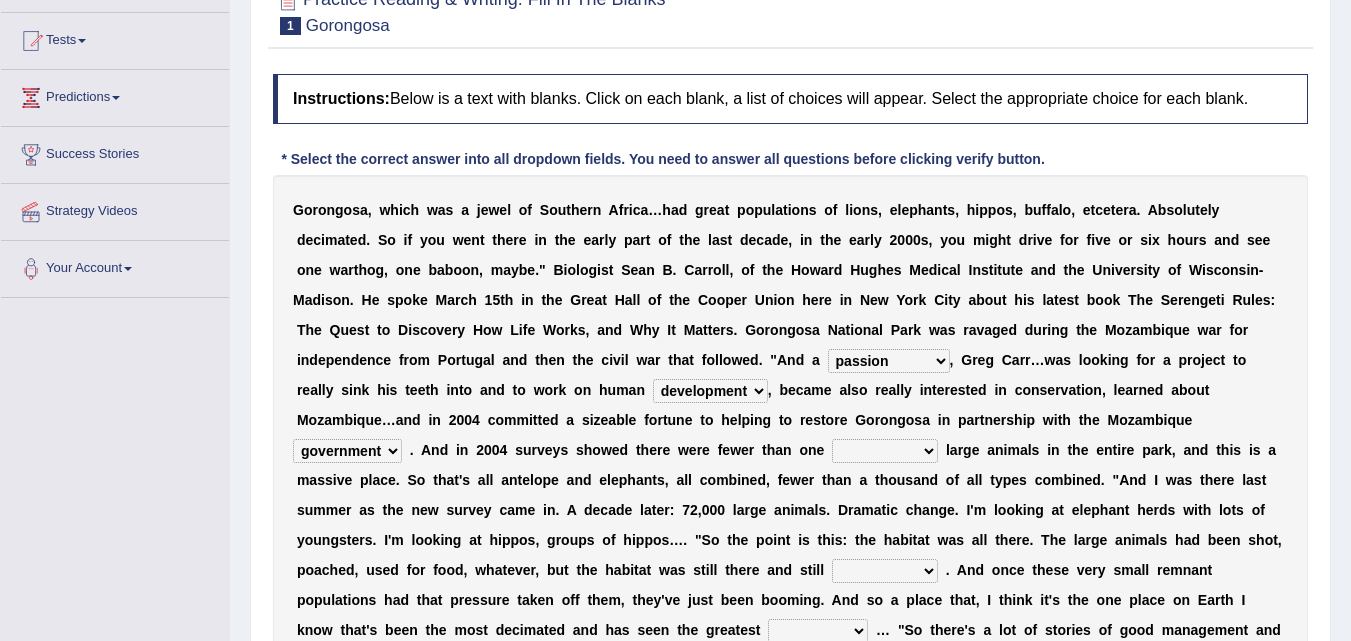 click on "deflowered embowered roundest thousand" at bounding box center [885, 451] 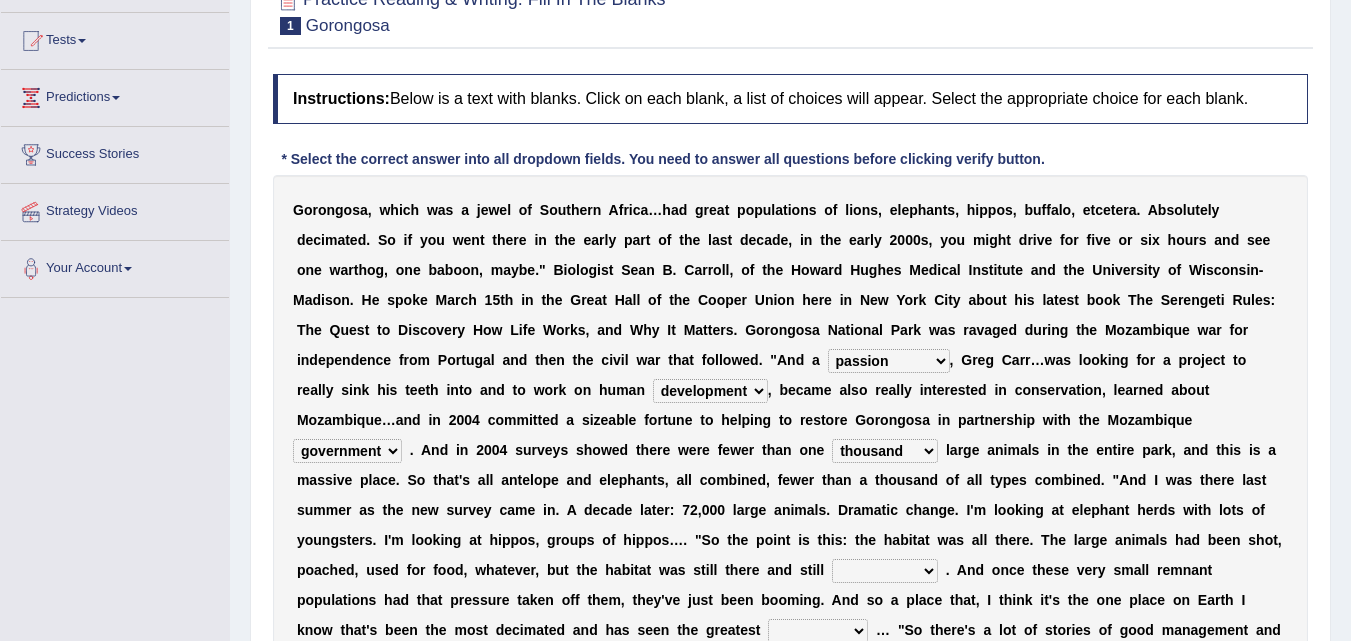scroll, scrollTop: 300, scrollLeft: 0, axis: vertical 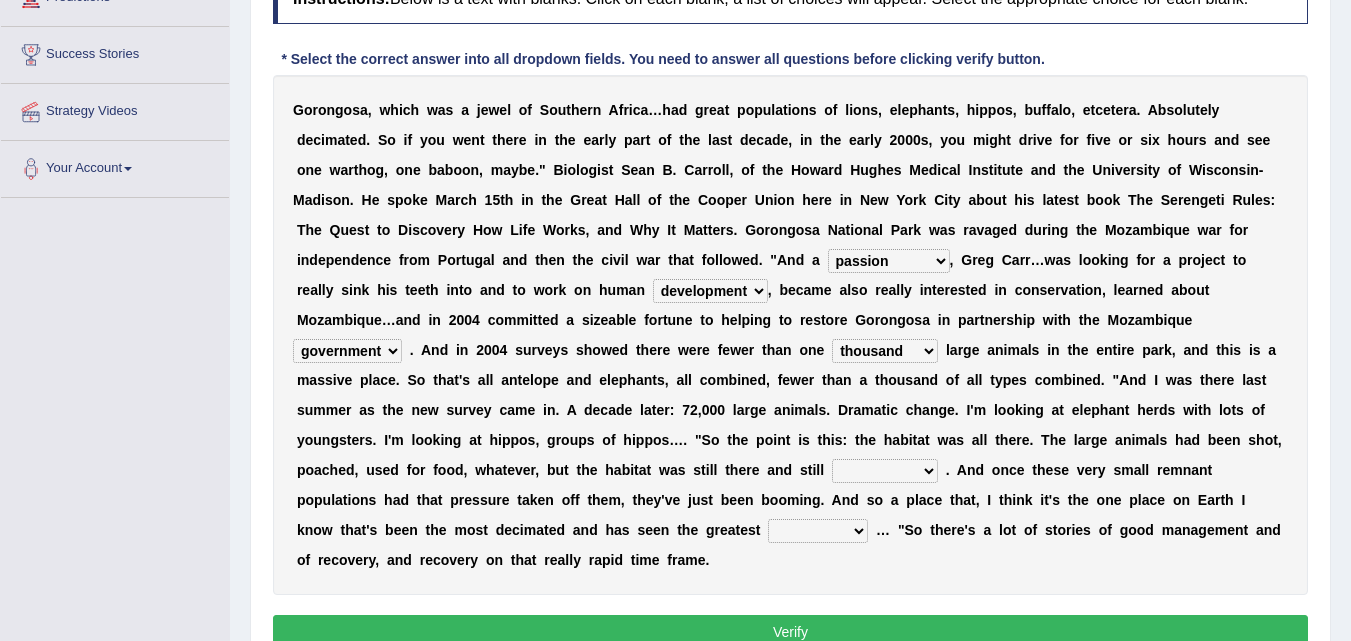 click on "assertive incidental compulsive productive" at bounding box center (885, 471) 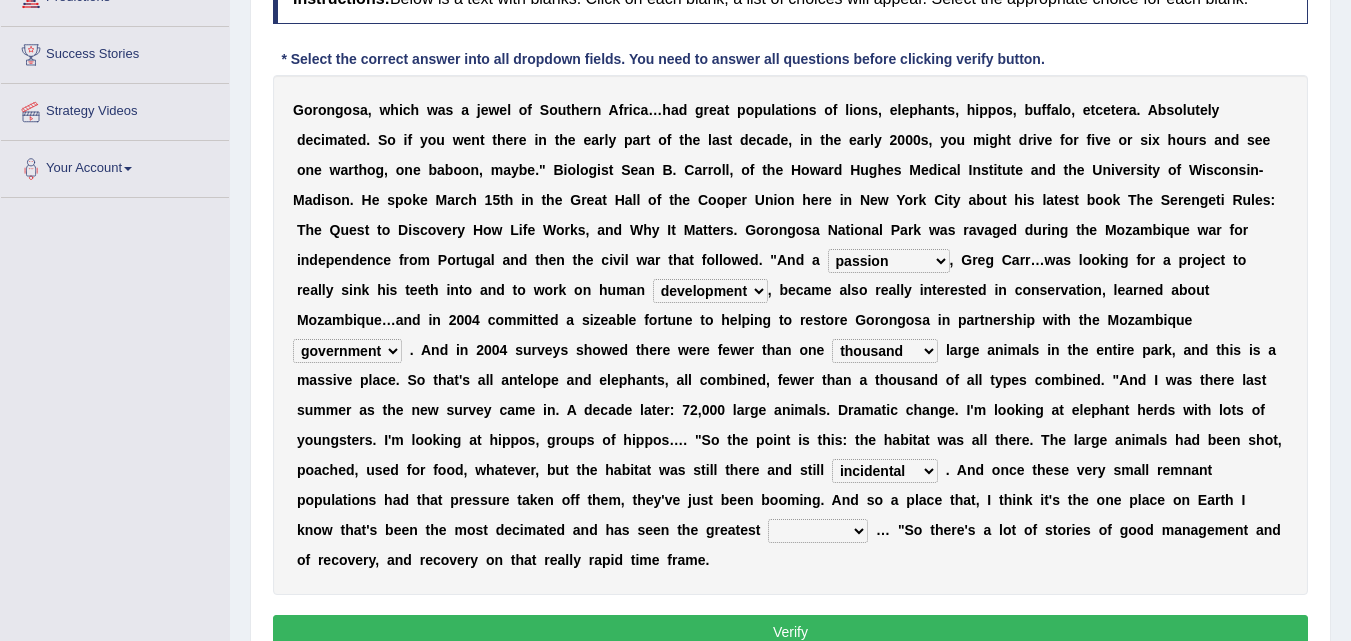 click on "assertive incidental compulsive productive" at bounding box center [885, 471] 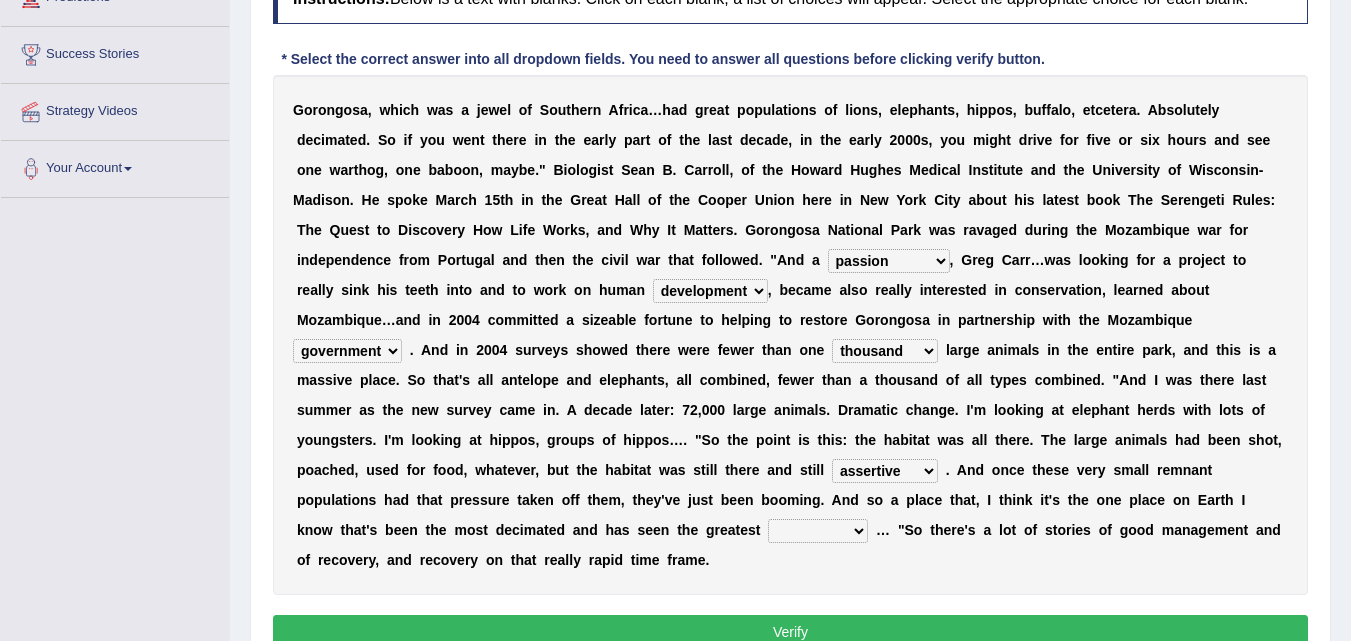 click on "assertive incidental compulsive productive" at bounding box center [885, 471] 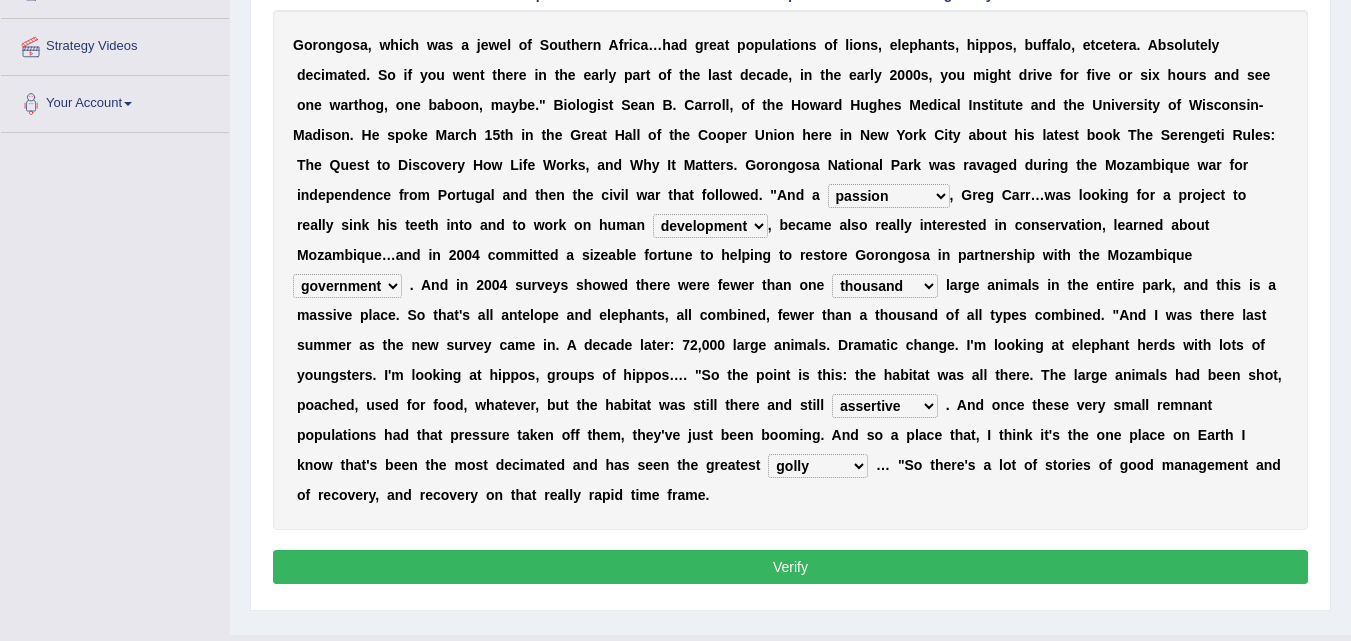 scroll, scrollTop: 400, scrollLeft: 0, axis: vertical 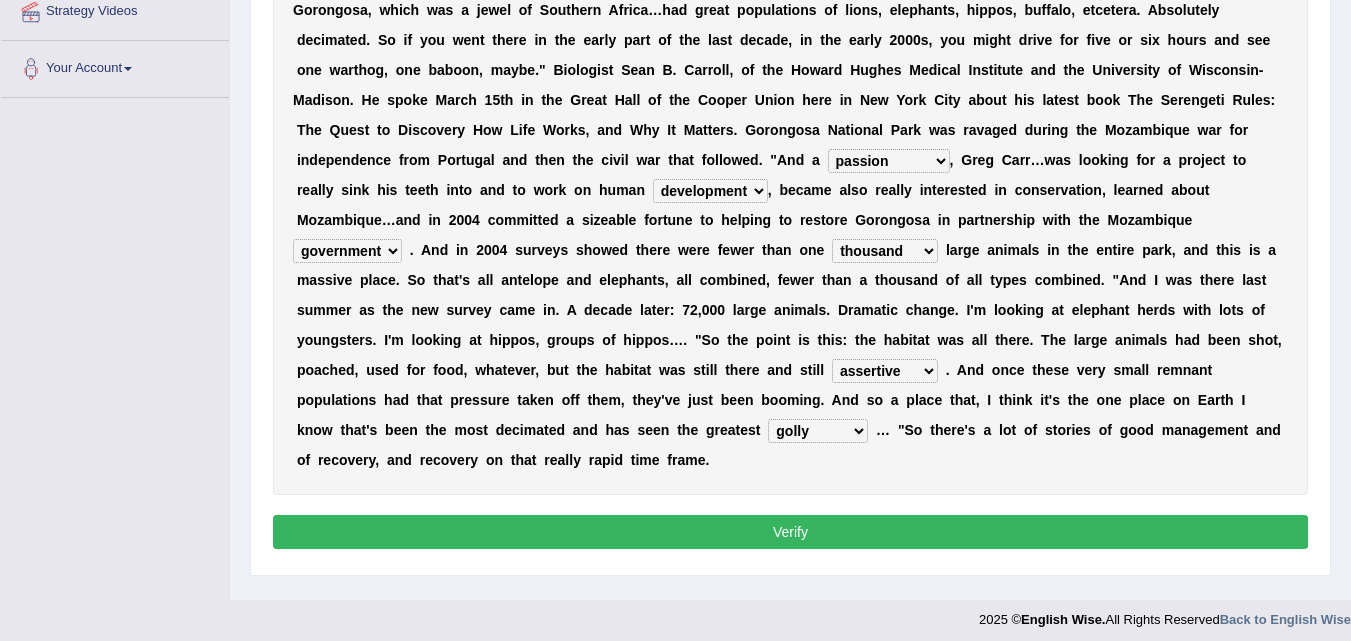 click on "Verify" at bounding box center [790, 532] 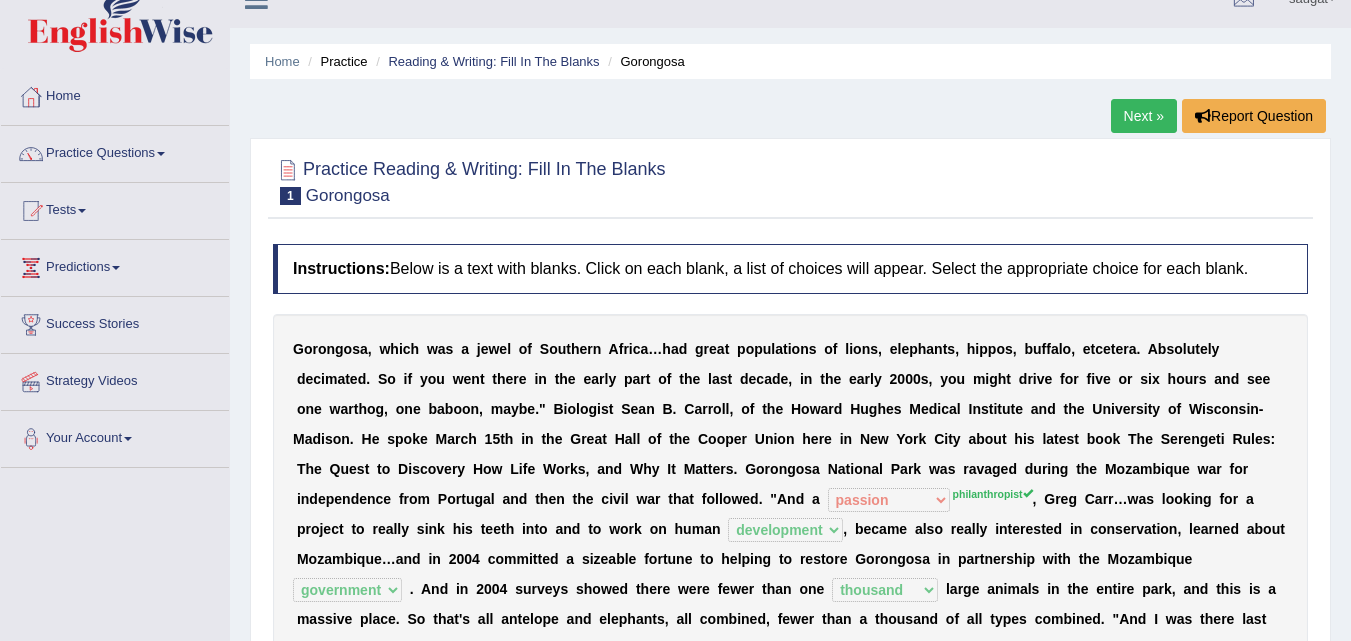 scroll, scrollTop: 0, scrollLeft: 0, axis: both 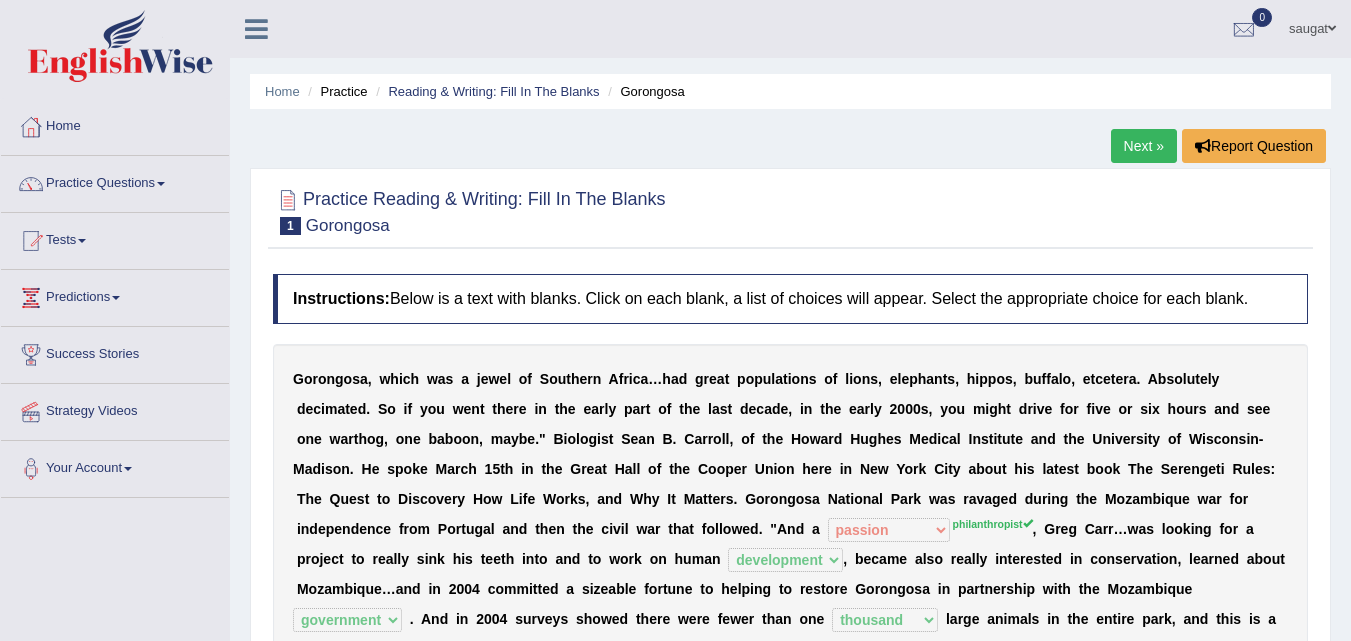 click on "Next »" at bounding box center (1144, 146) 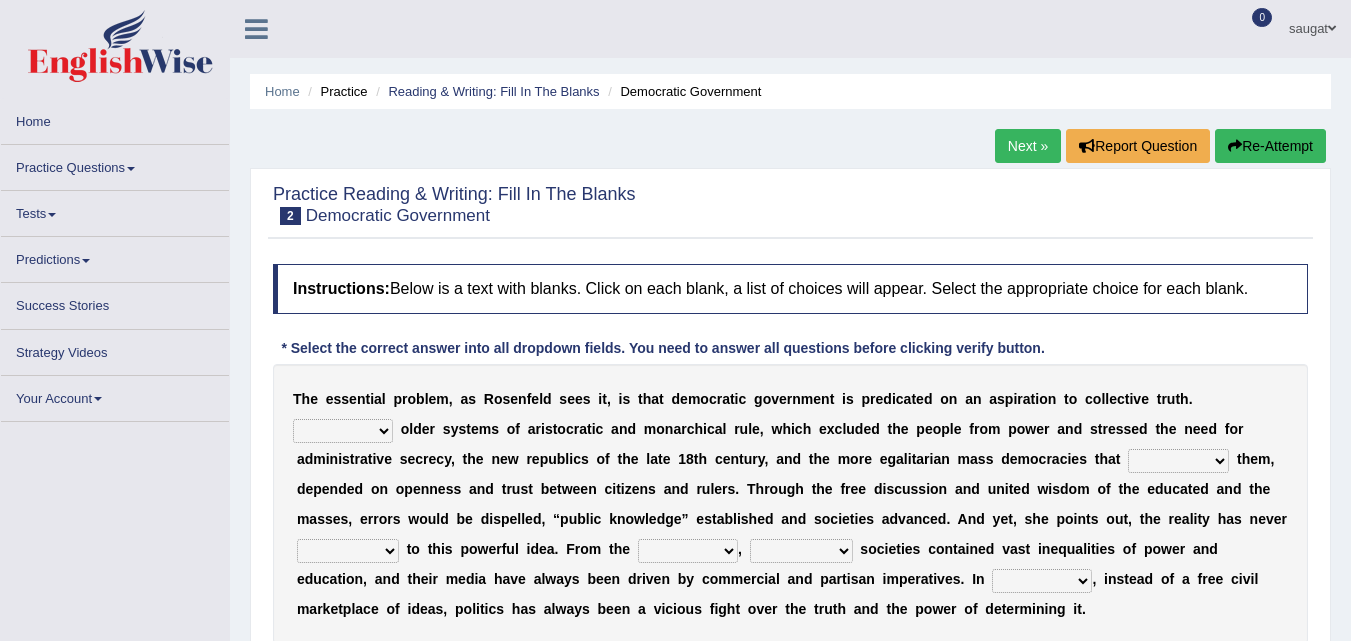 scroll, scrollTop: 25, scrollLeft: 0, axis: vertical 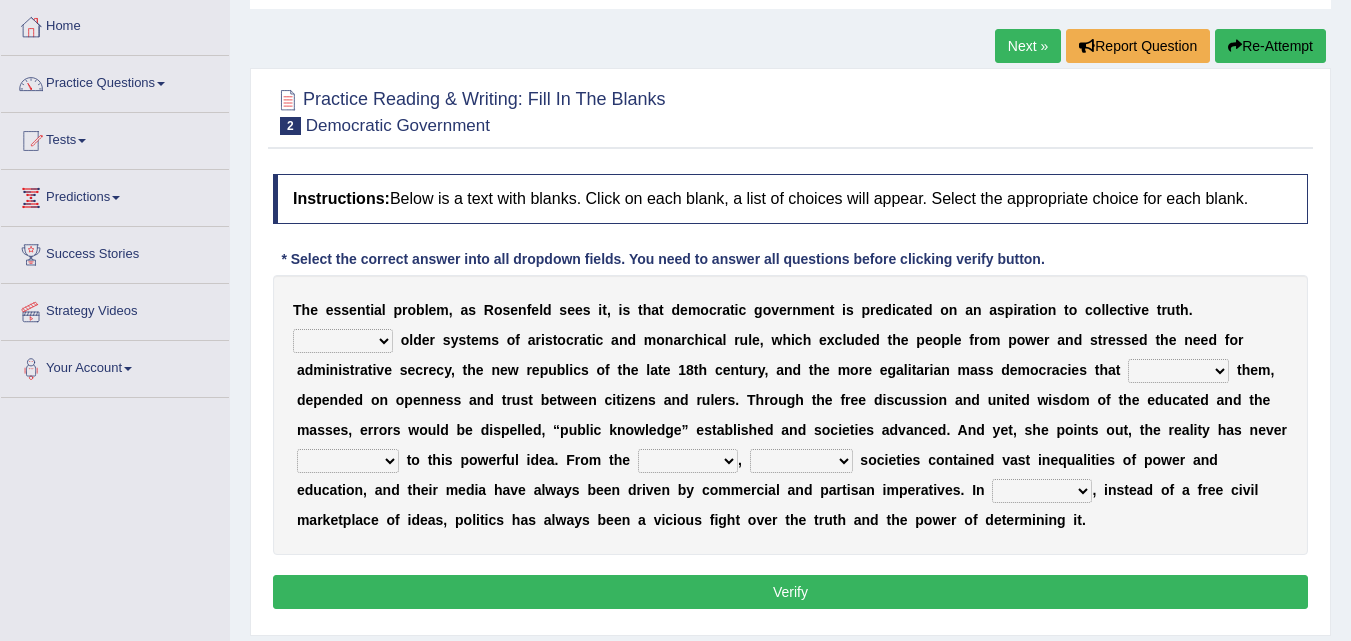 click on "Like Unlike Likely Safely" at bounding box center (343, 341) 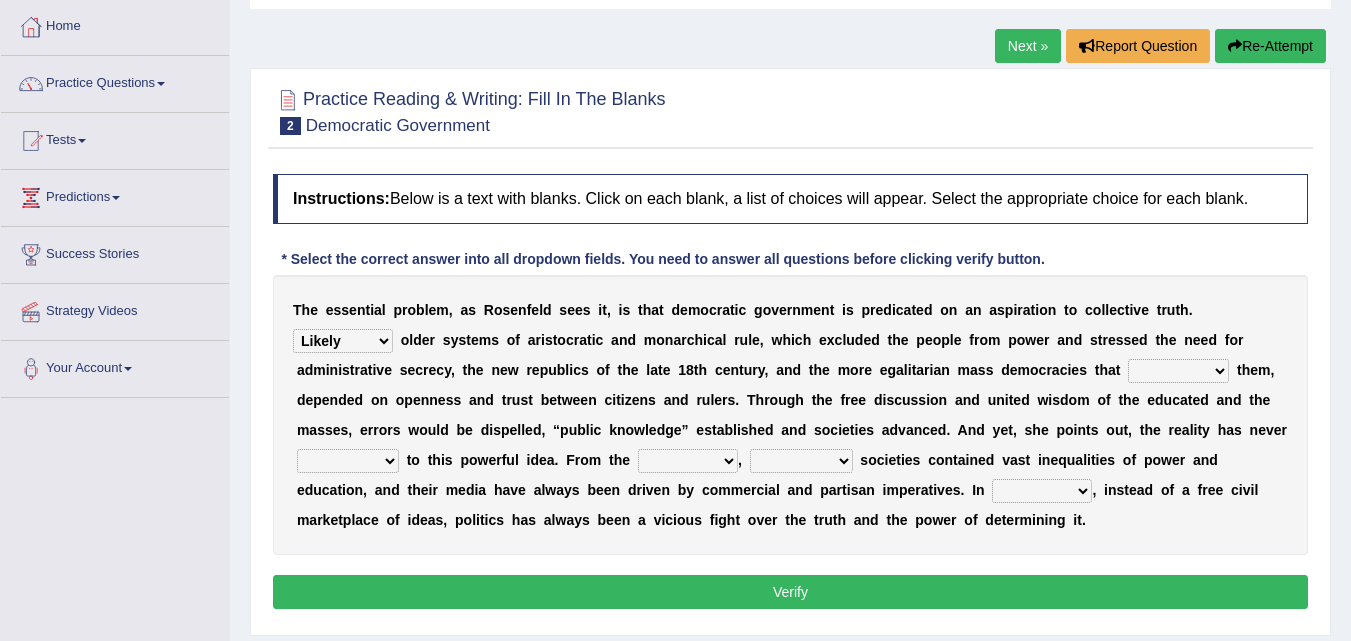 click on "Like Unlike Likely Safely" at bounding box center [343, 341] 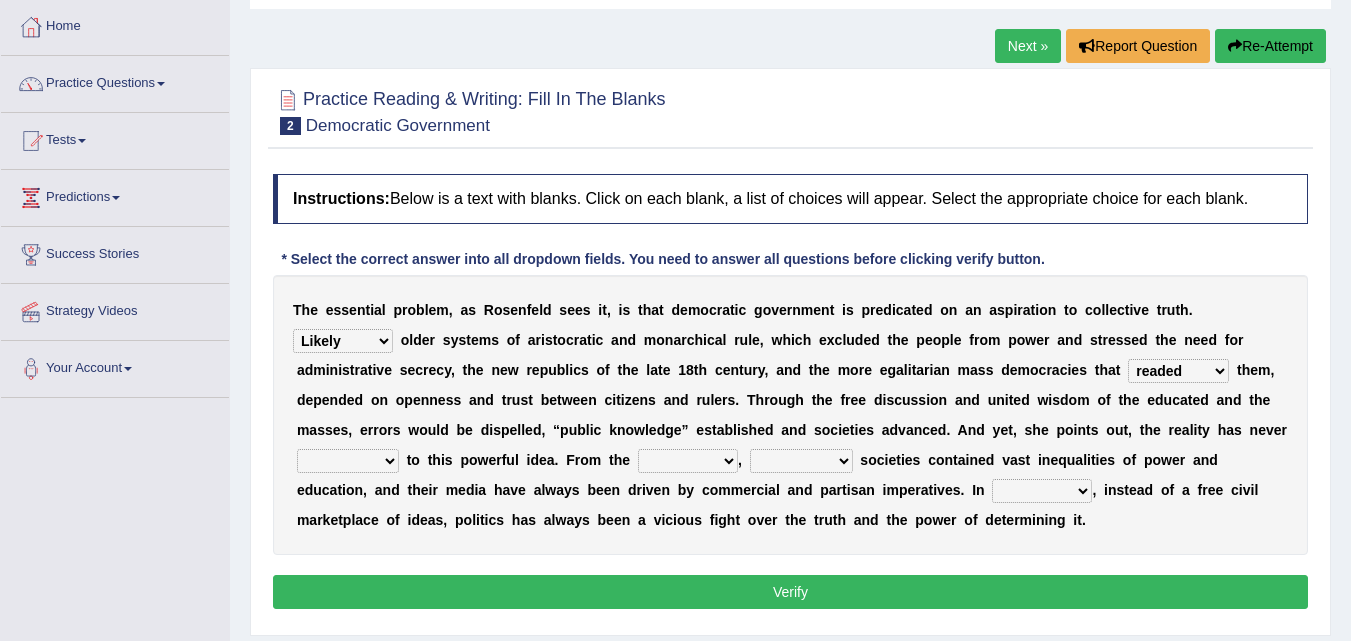 click on "saved up stood up brought up lived up" at bounding box center (348, 461) 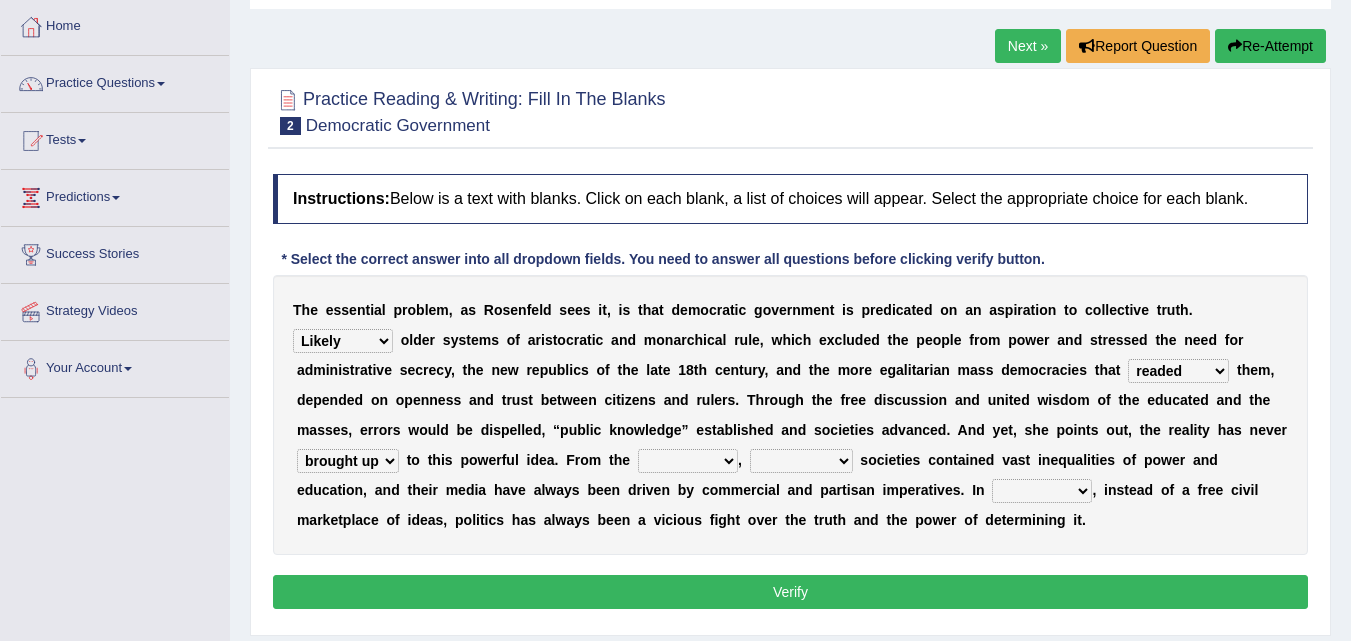 click on "outset ranged stood caught" at bounding box center (688, 461) 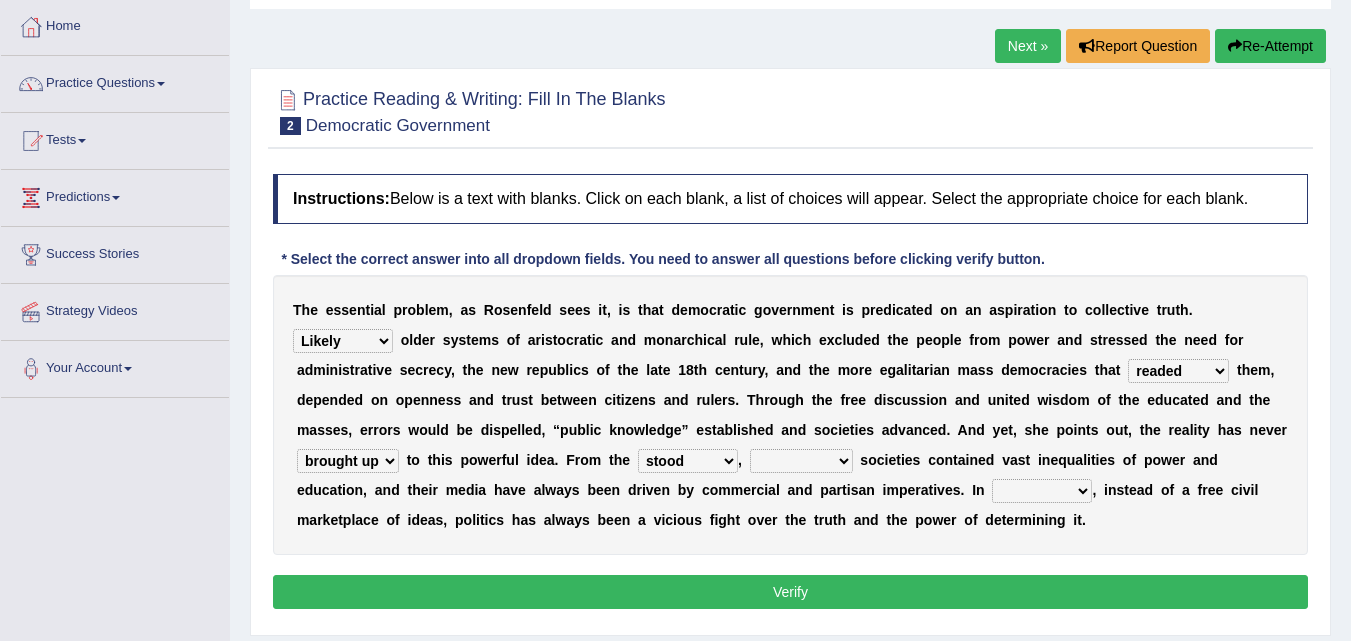 click on "freedom democratic media stilled" at bounding box center [801, 461] 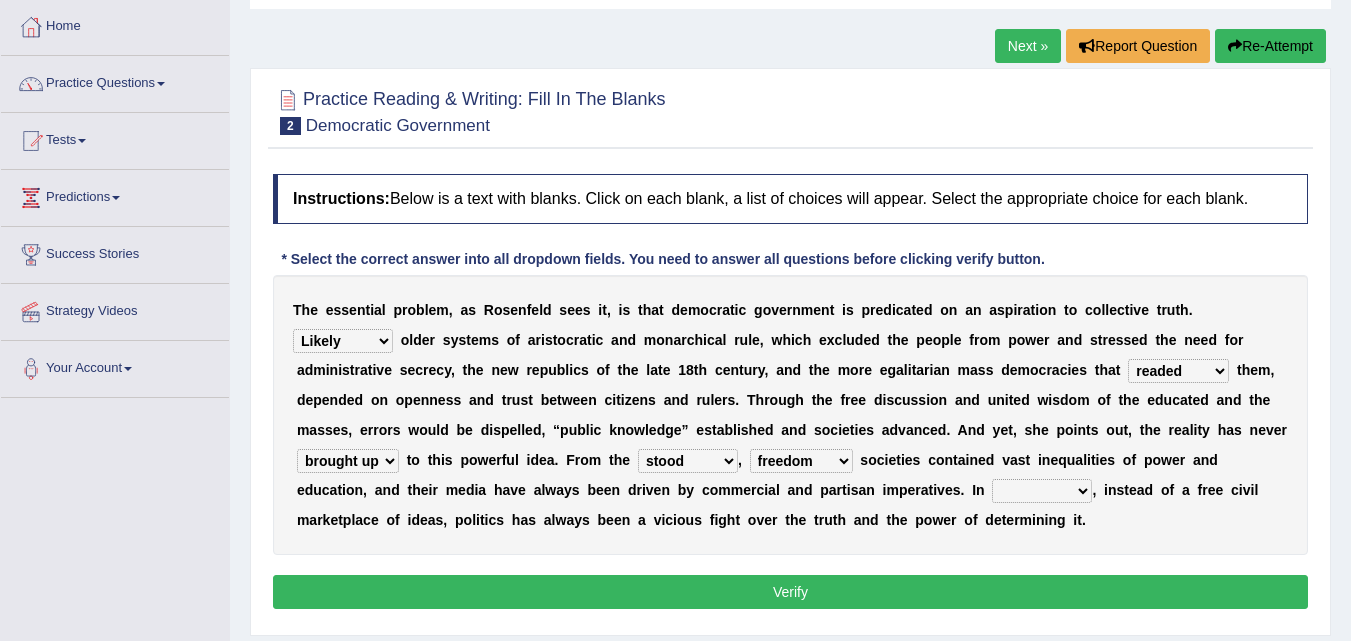 click on "power practice ideas fought" at bounding box center [1042, 491] 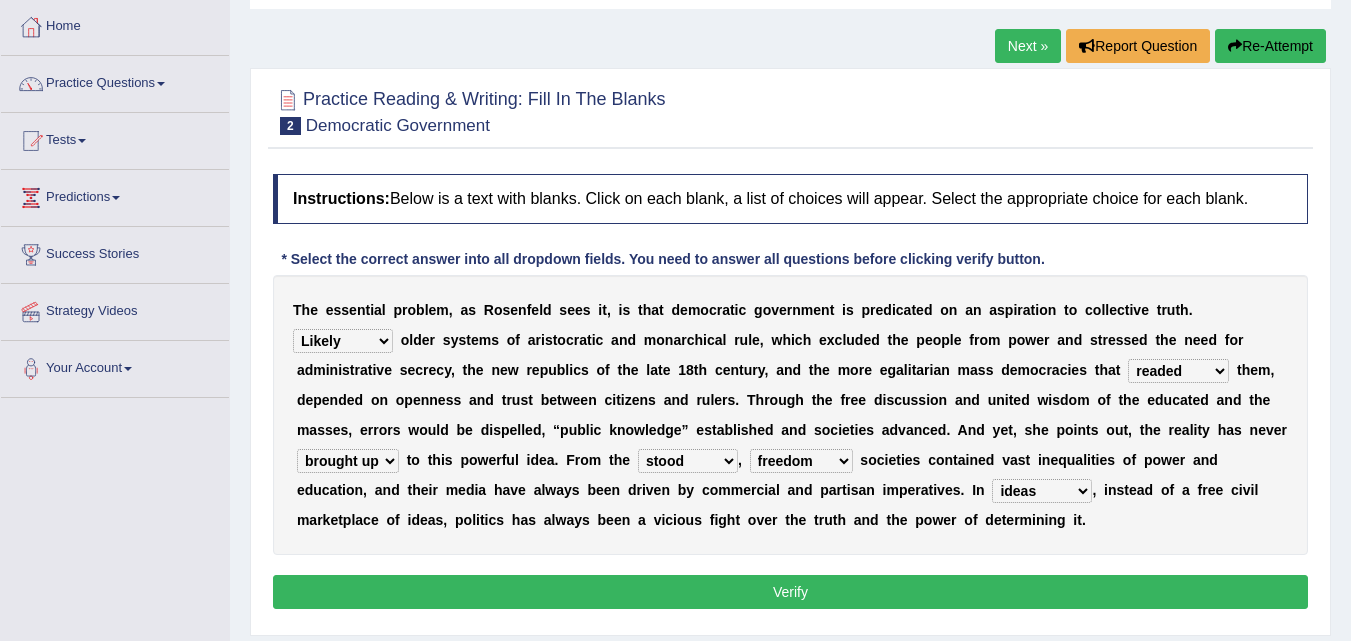 click on "Verify" at bounding box center [790, 592] 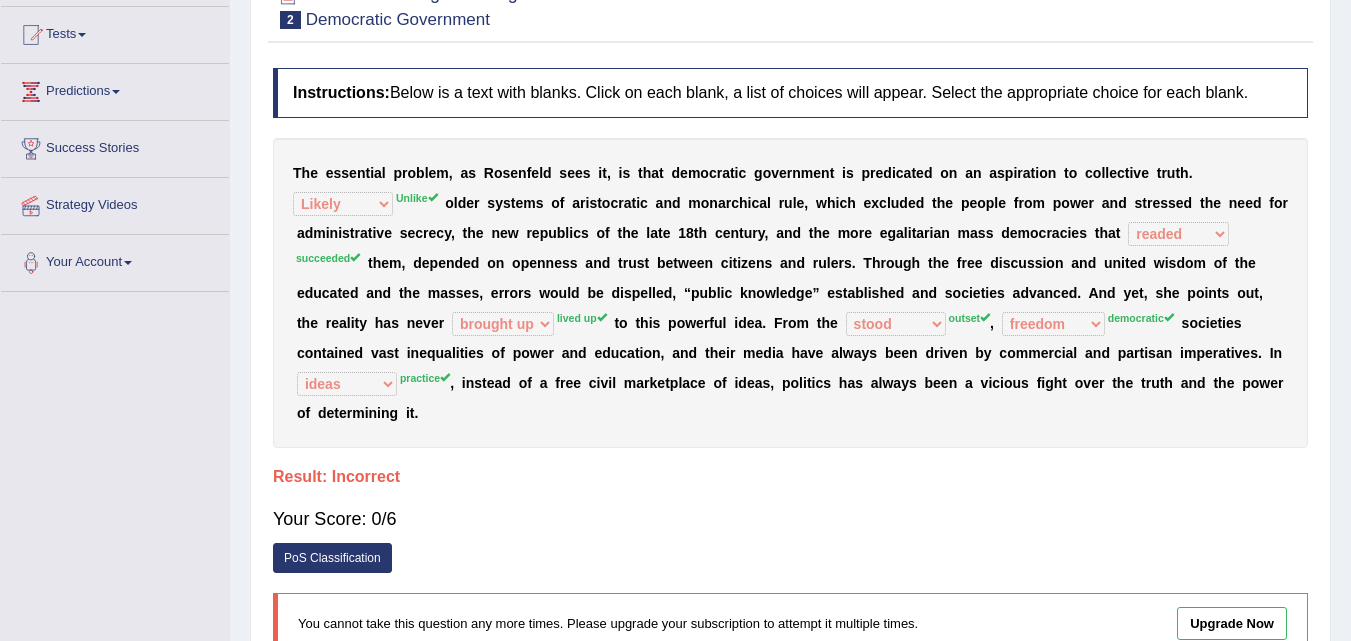 scroll, scrollTop: 100, scrollLeft: 0, axis: vertical 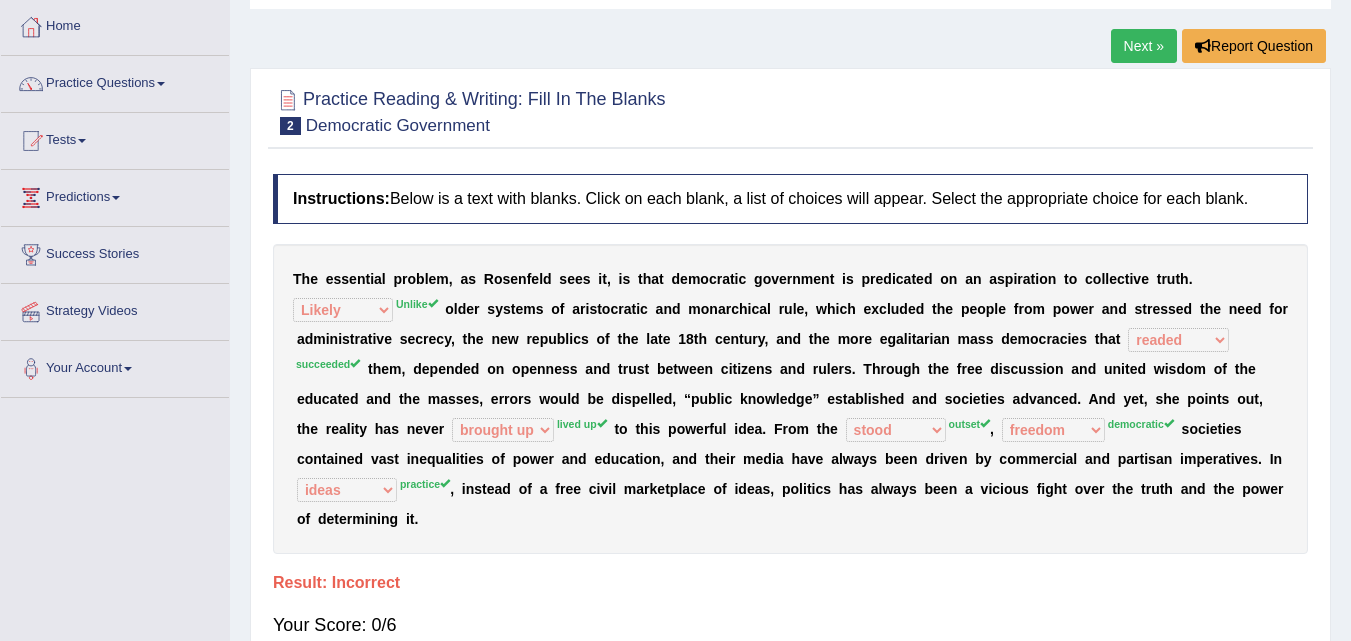 click on "Next »" at bounding box center (1144, 46) 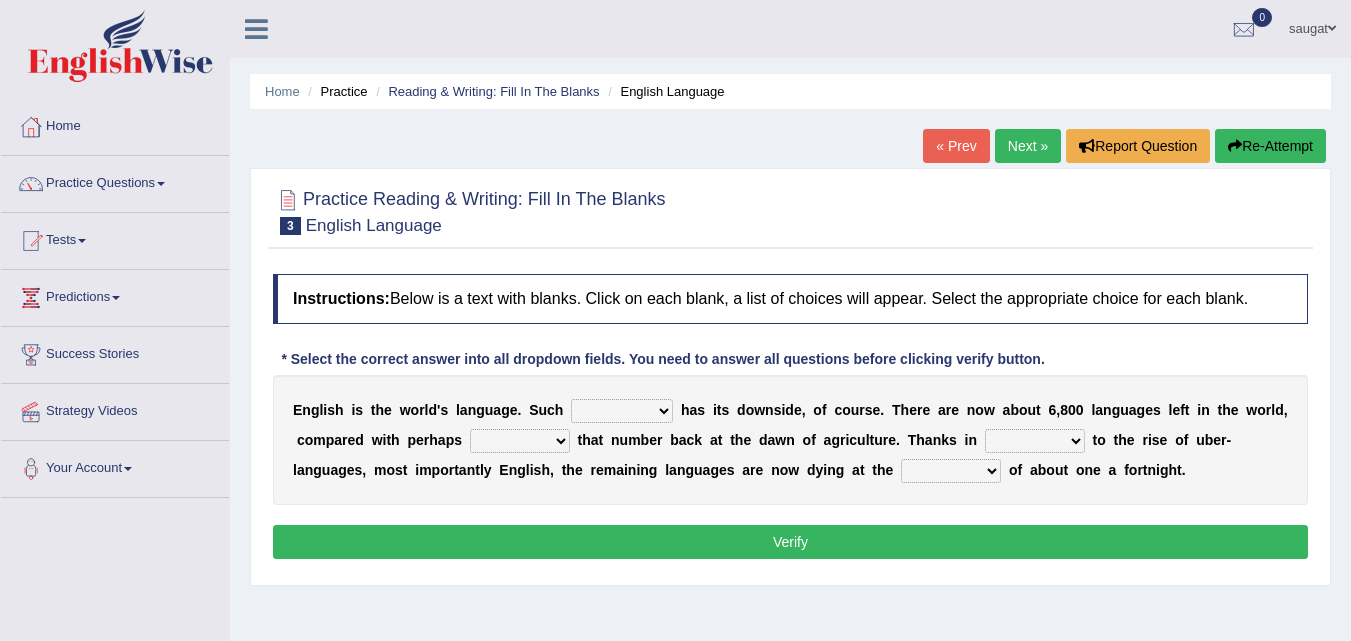 scroll, scrollTop: 0, scrollLeft: 0, axis: both 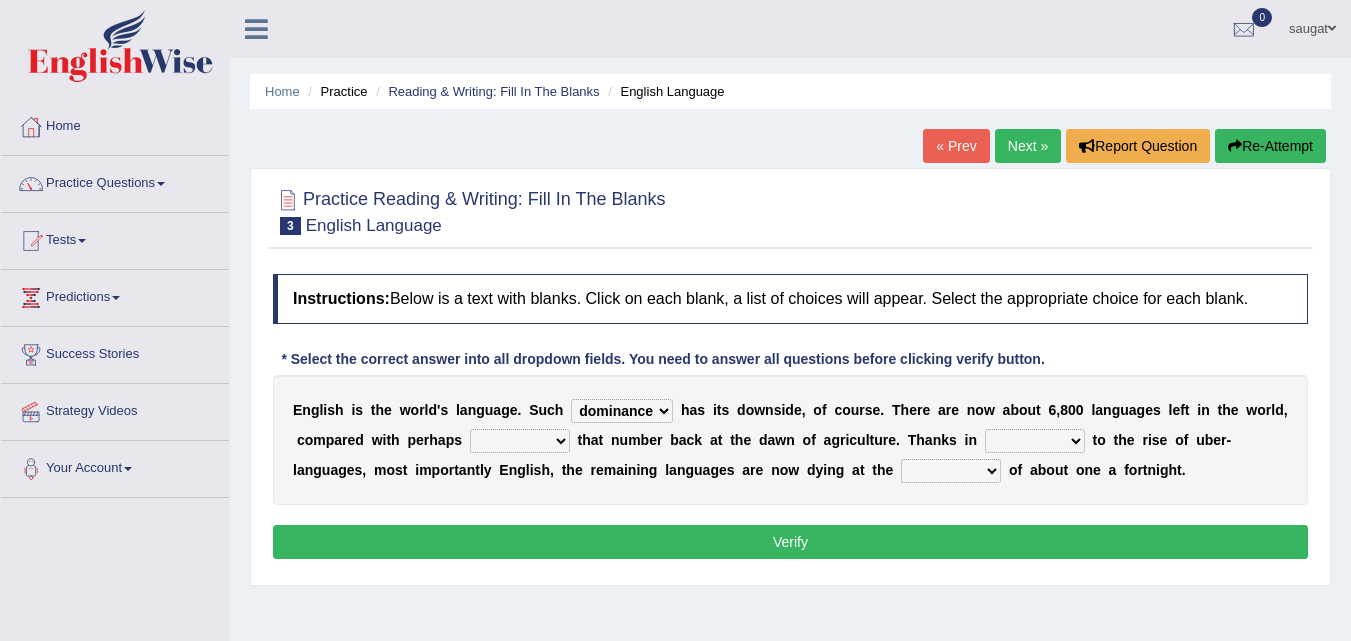 click on "power idea subject dominance" at bounding box center [622, 411] 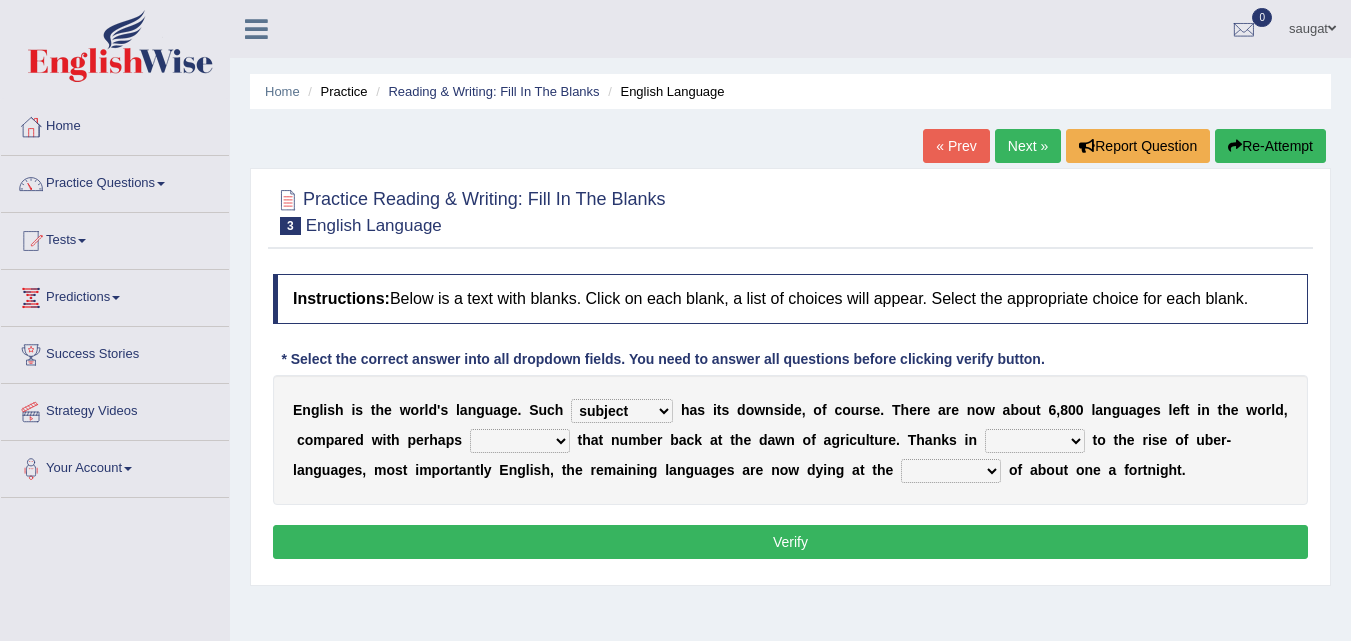 click on "rise twice firstly never" at bounding box center [520, 441] 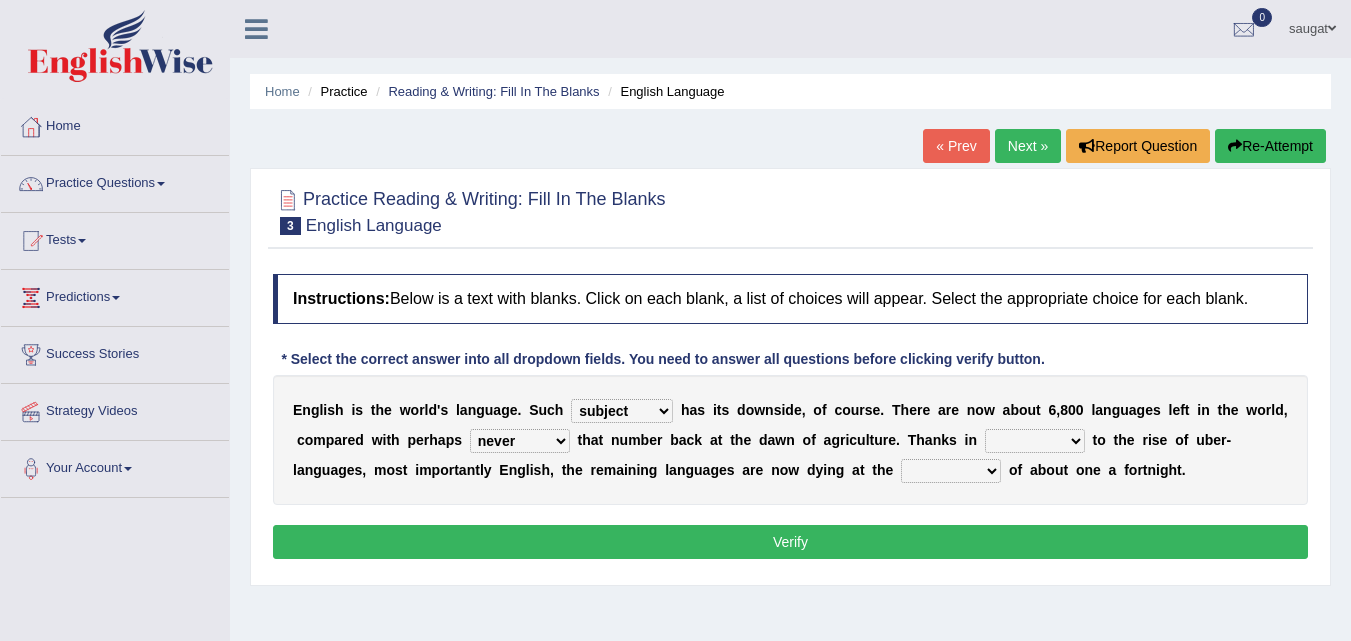 click on "rare start part bother" at bounding box center (1035, 441) 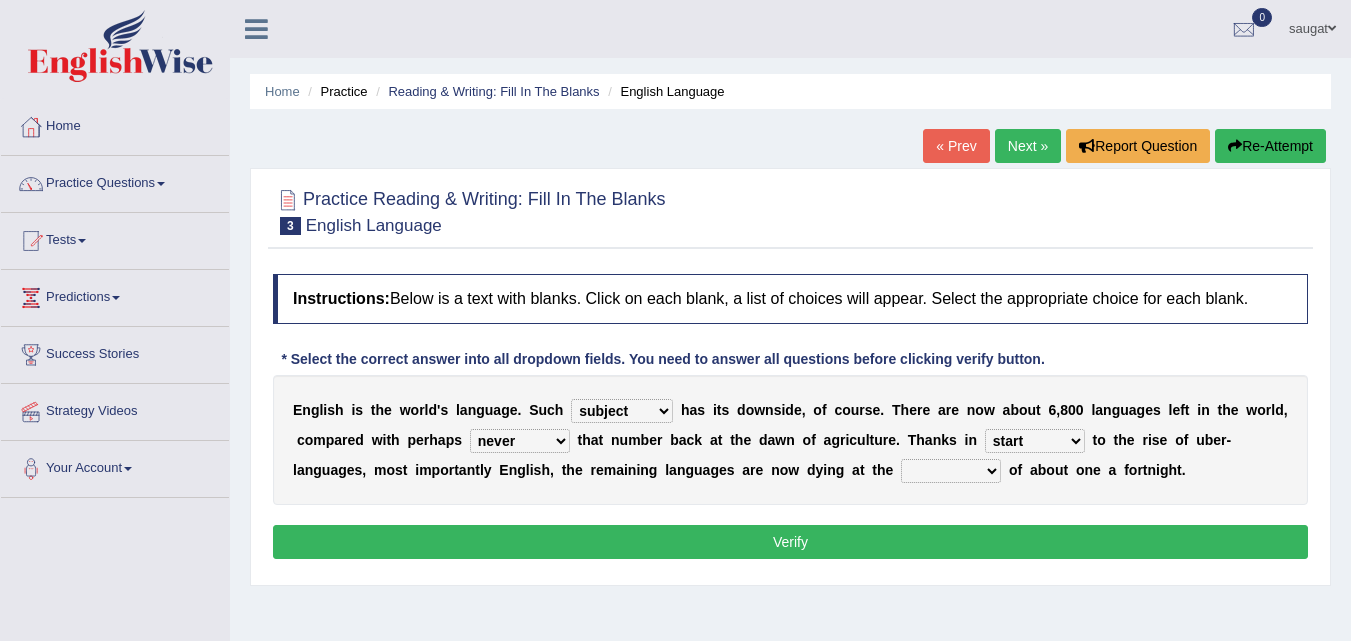 click on "rare start part bother" at bounding box center (1035, 441) 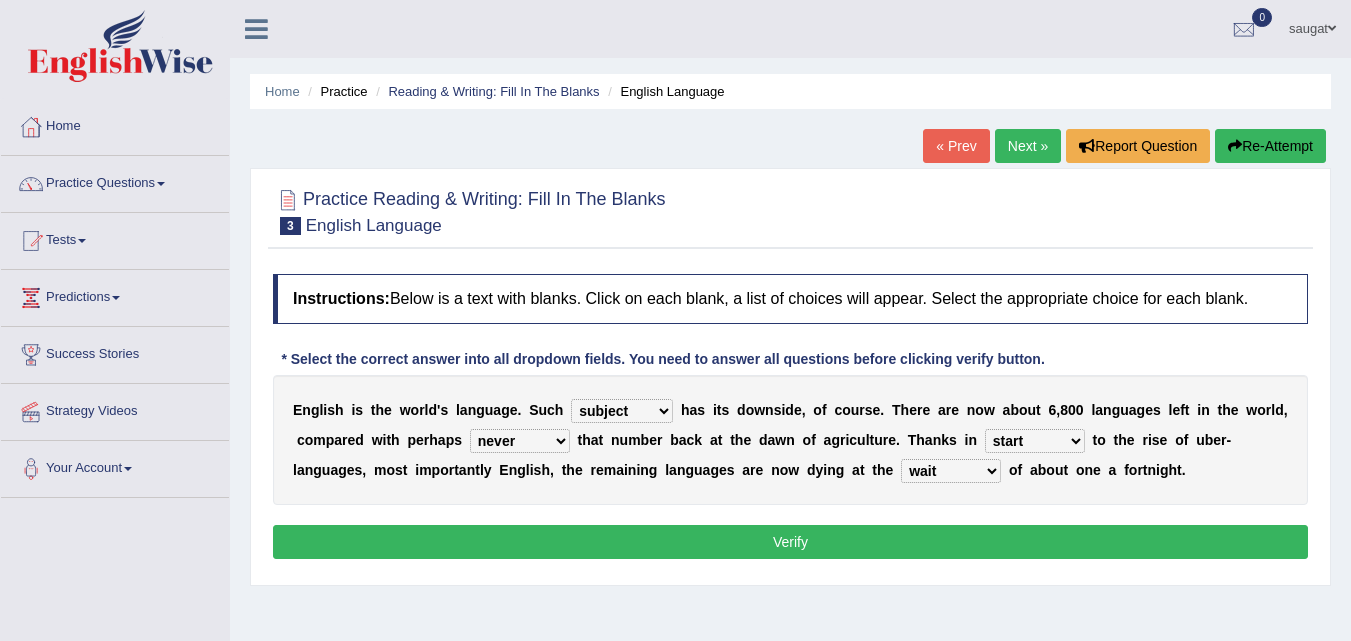 click on "state rate wait great" at bounding box center (951, 471) 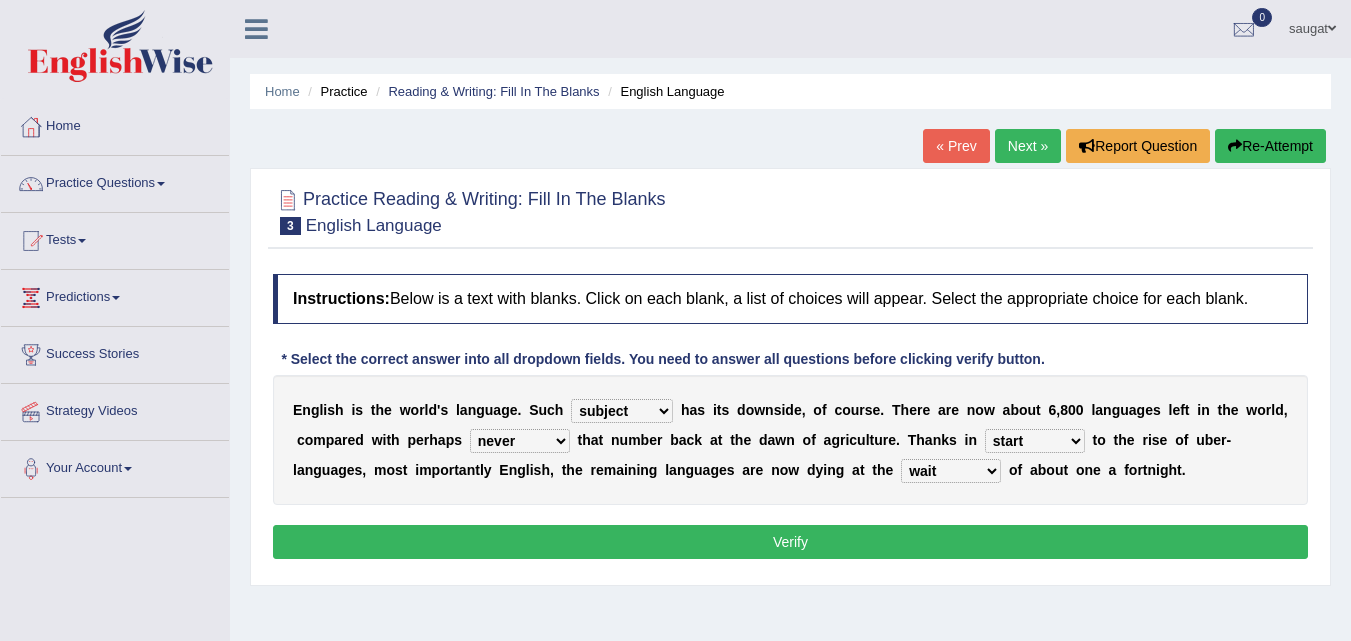 click on "rare start part bother" at bounding box center (1035, 441) 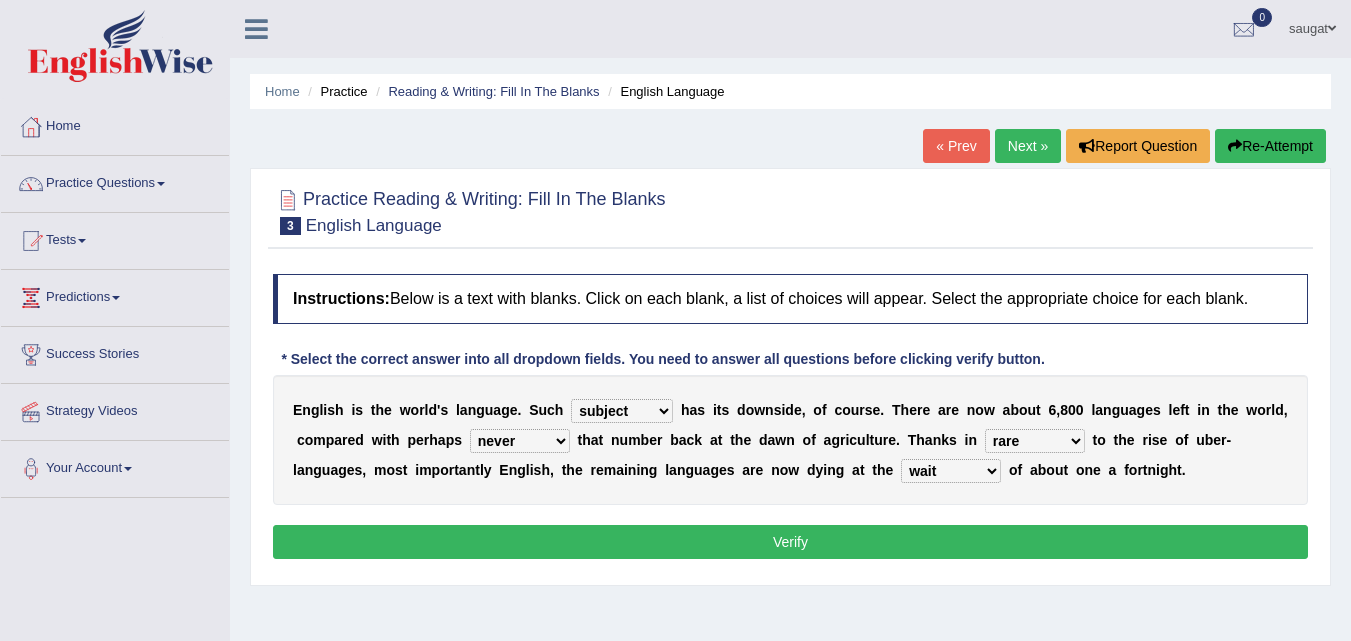 click on "Verify" at bounding box center (790, 542) 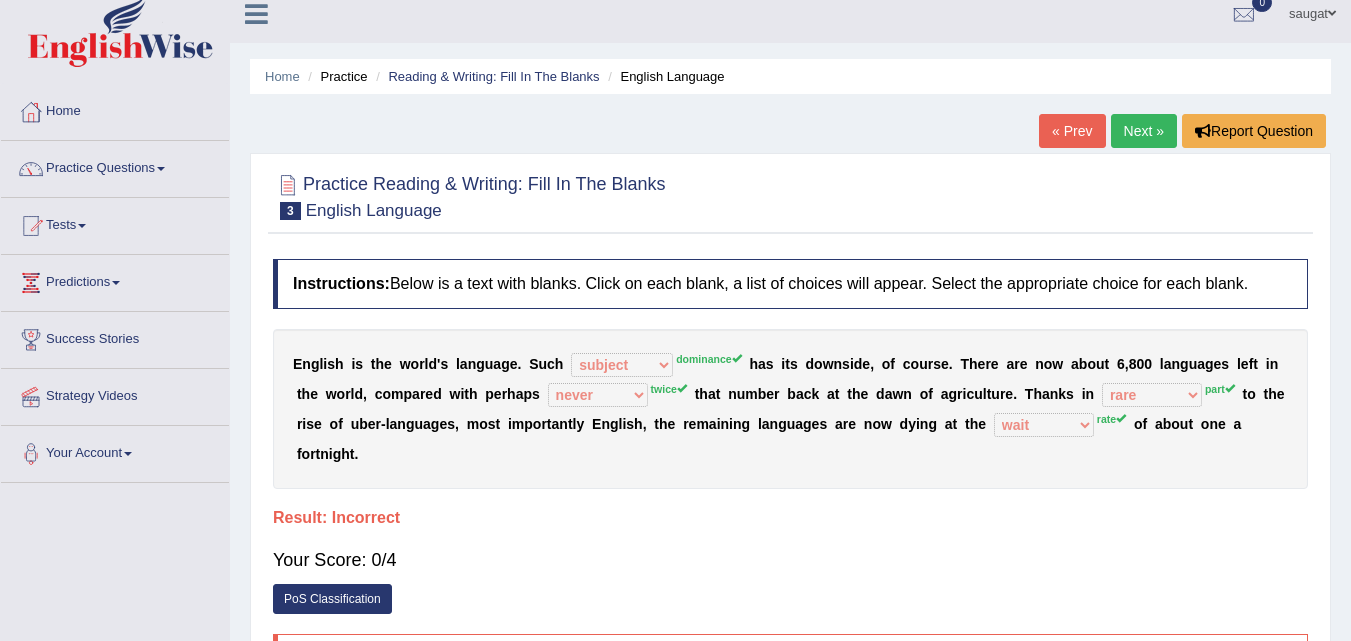 scroll, scrollTop: 0, scrollLeft: 0, axis: both 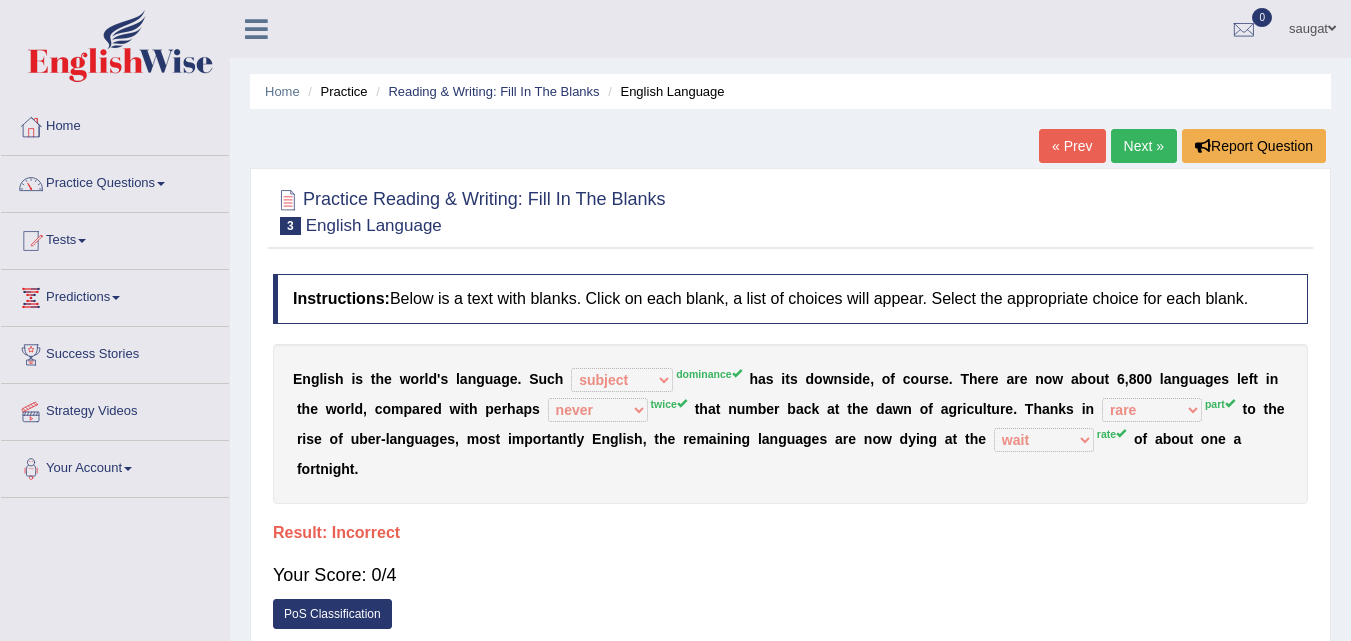 click on "Next »" at bounding box center [1144, 146] 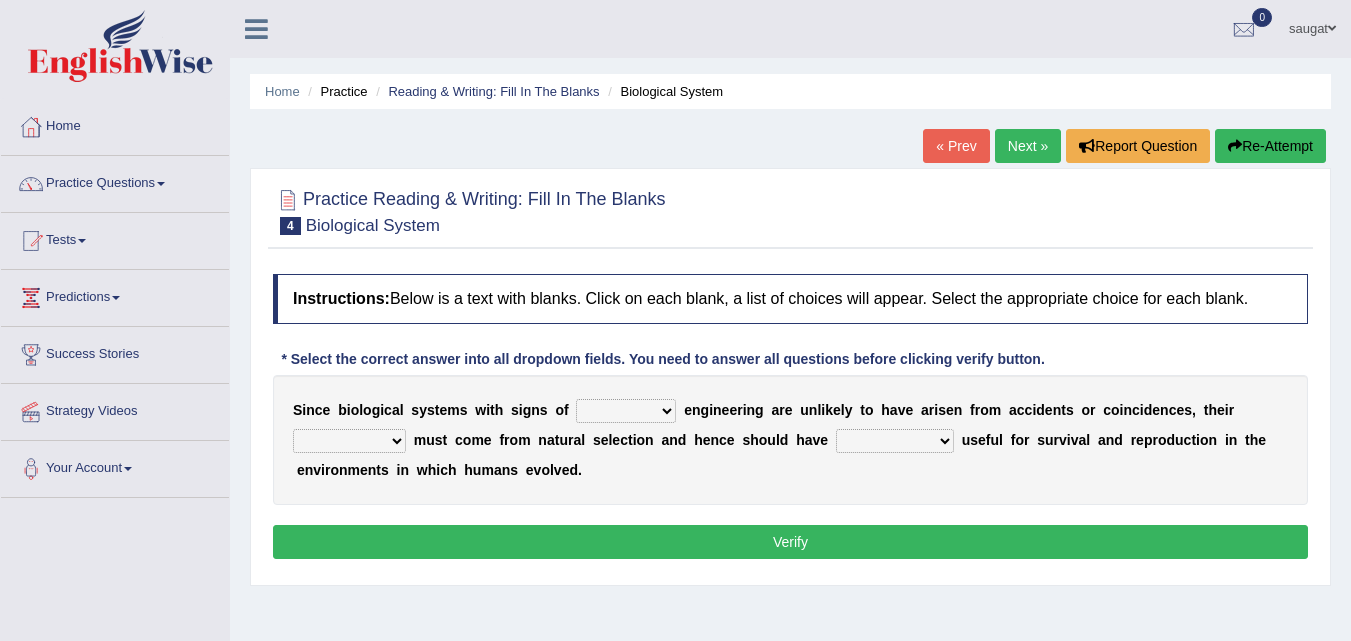 scroll, scrollTop: 0, scrollLeft: 0, axis: both 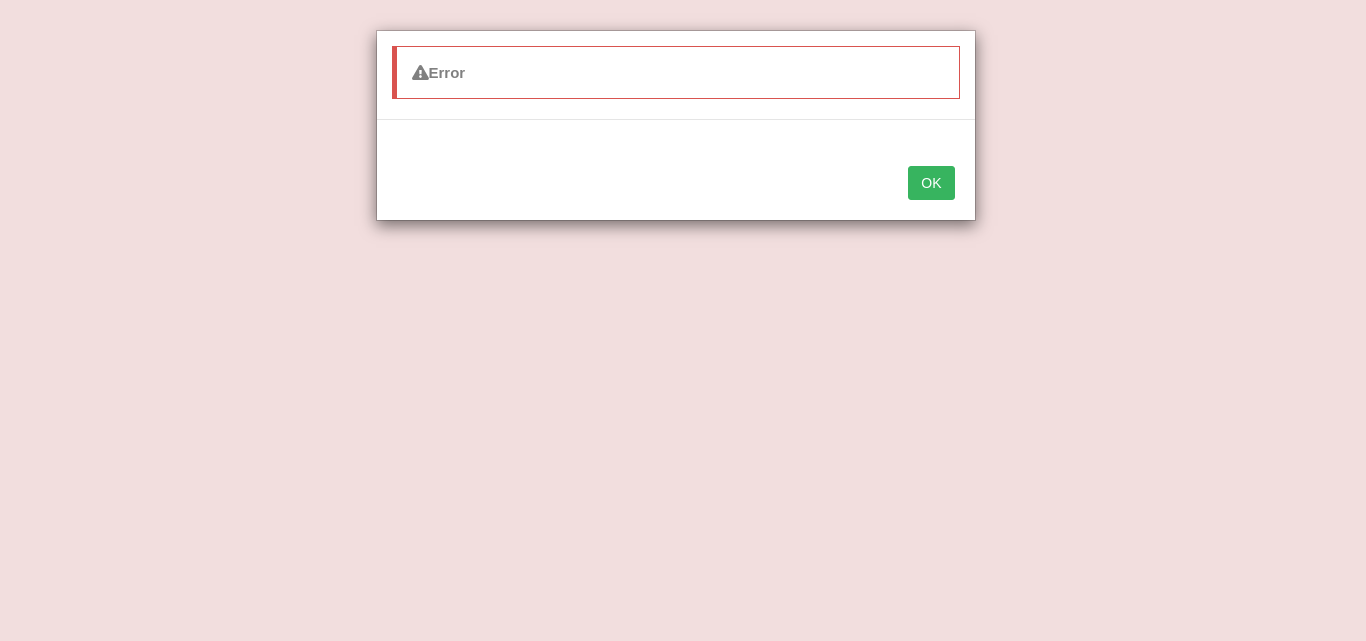 click on "OK" at bounding box center [931, 183] 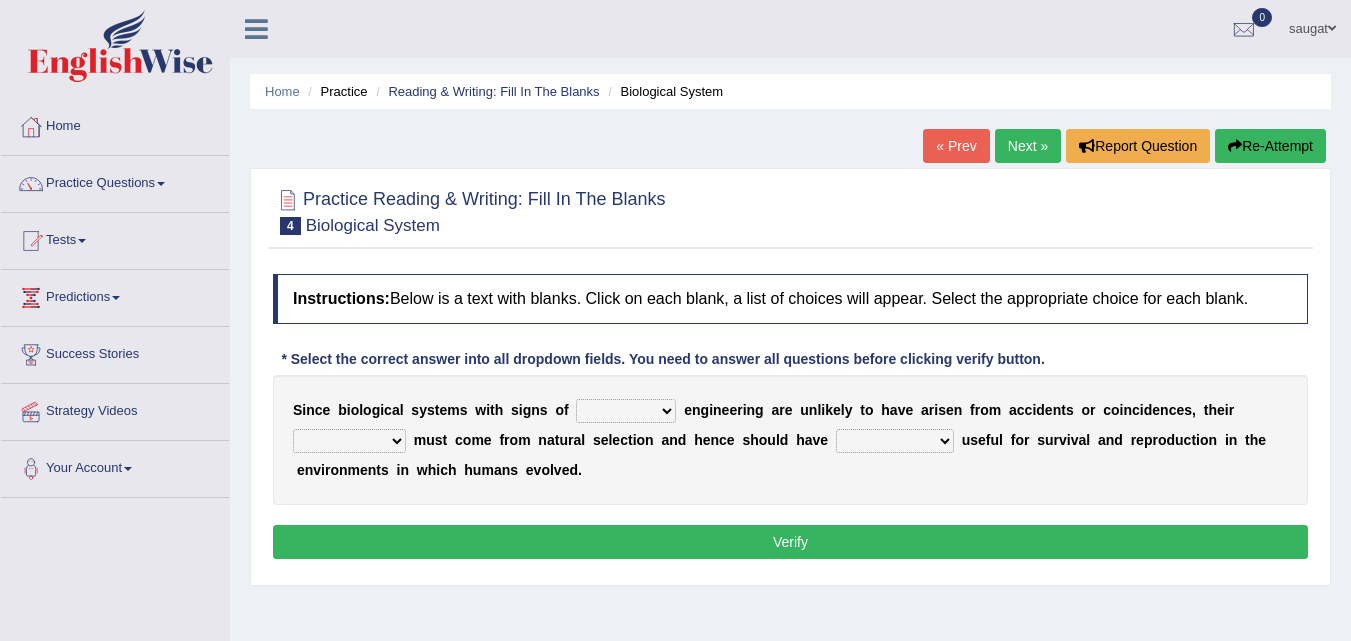 click on "system national extra complex" at bounding box center (626, 411) 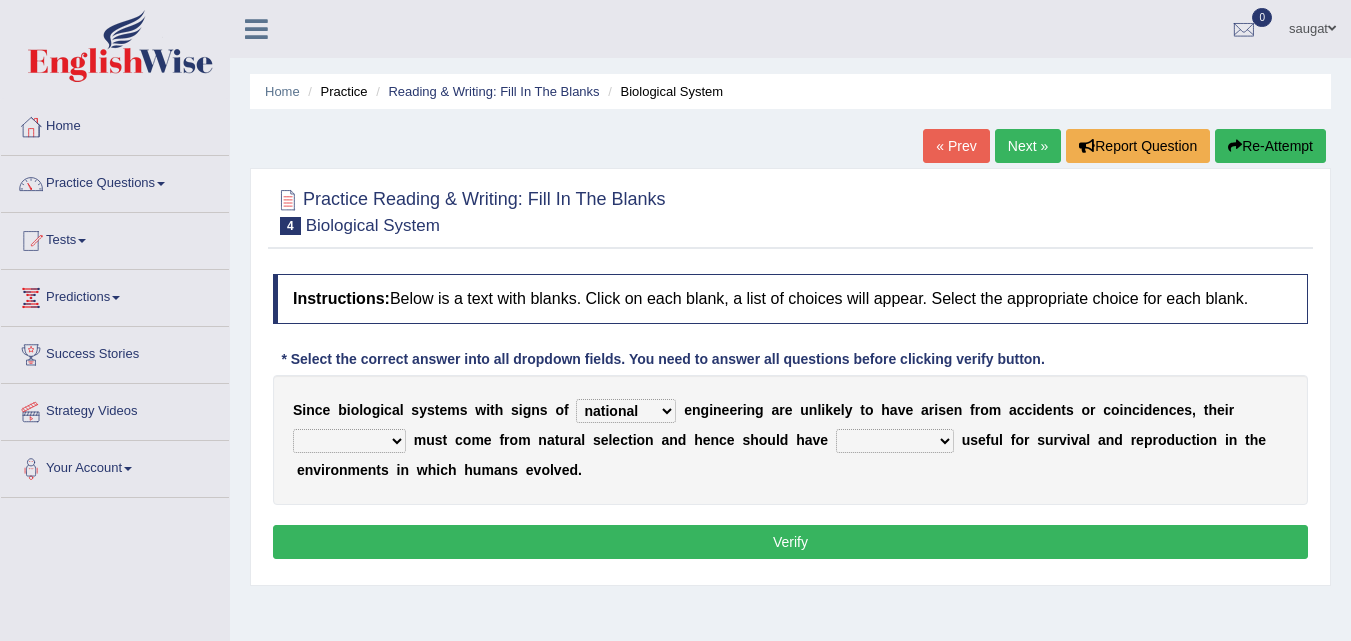 click on "system national extra complex" at bounding box center (626, 411) 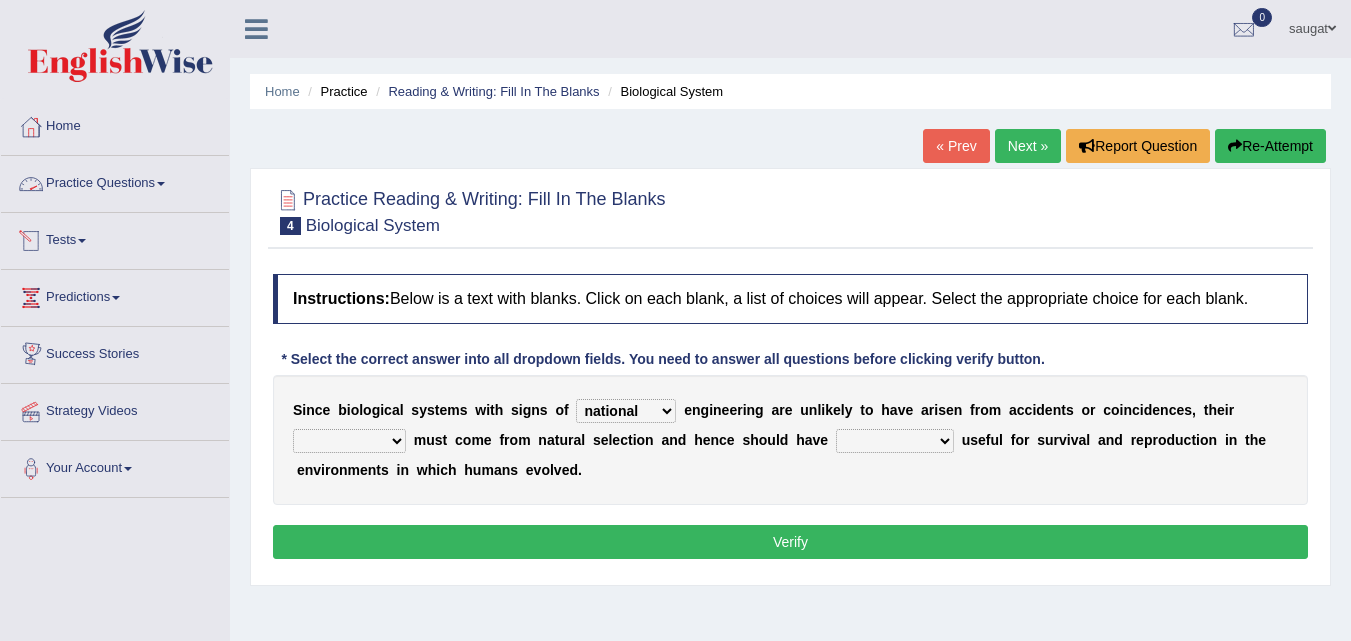 click on "Practice Questions" at bounding box center [115, 181] 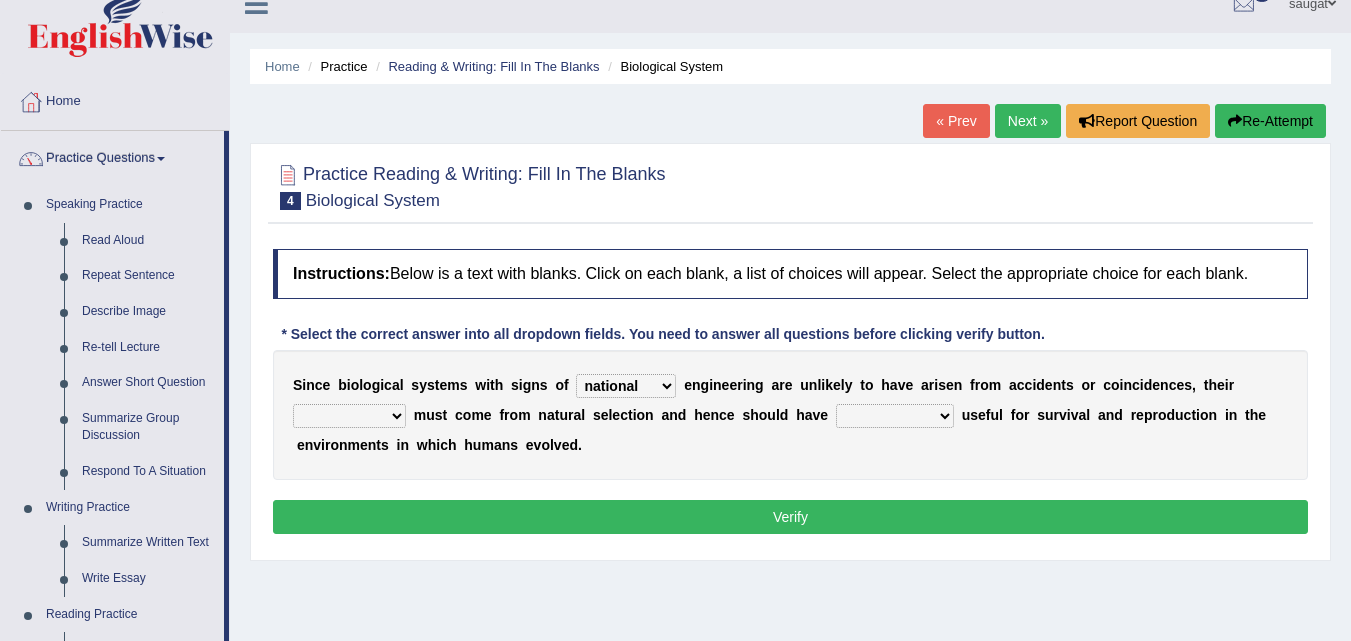scroll, scrollTop: 0, scrollLeft: 0, axis: both 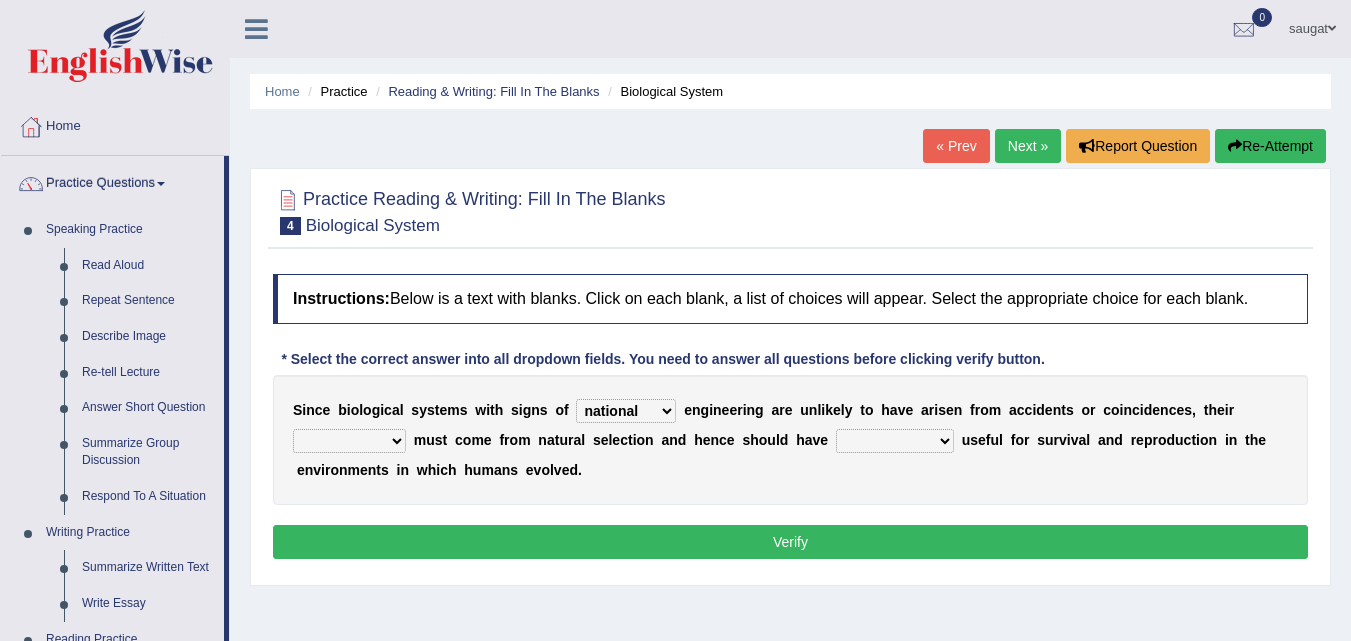 click on "presence organisation registration structures" at bounding box center (349, 441) 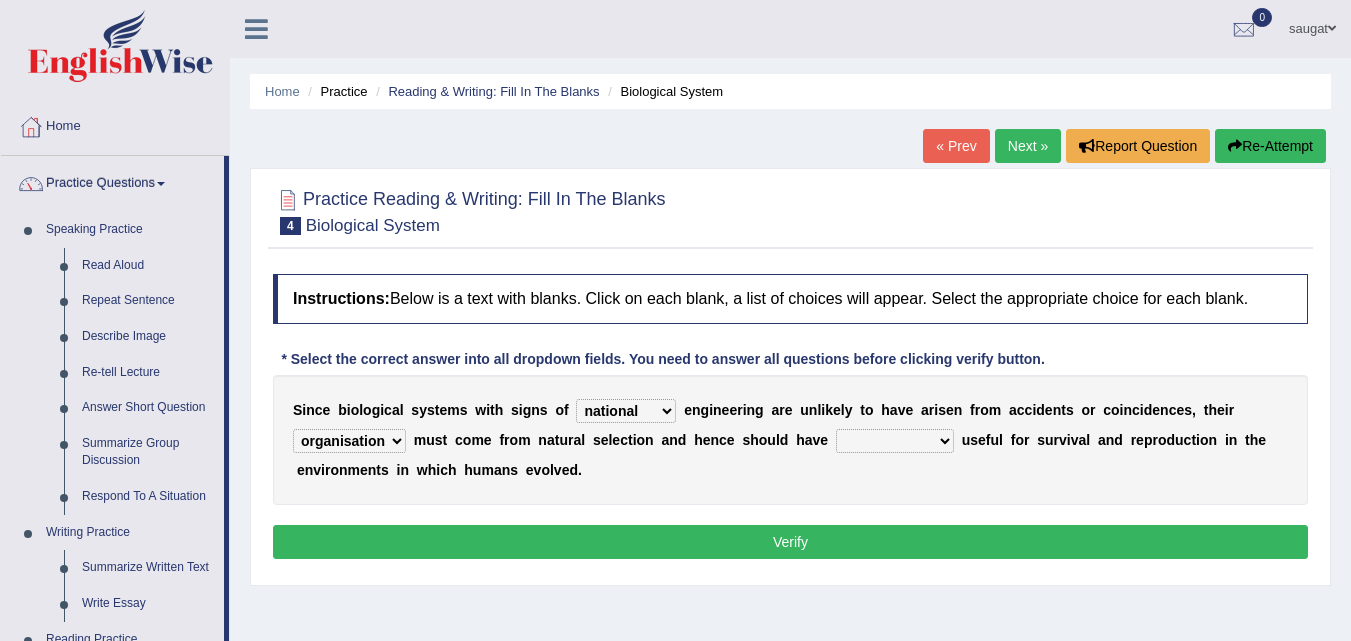 click on "functions cultures samples introductions" at bounding box center [895, 441] 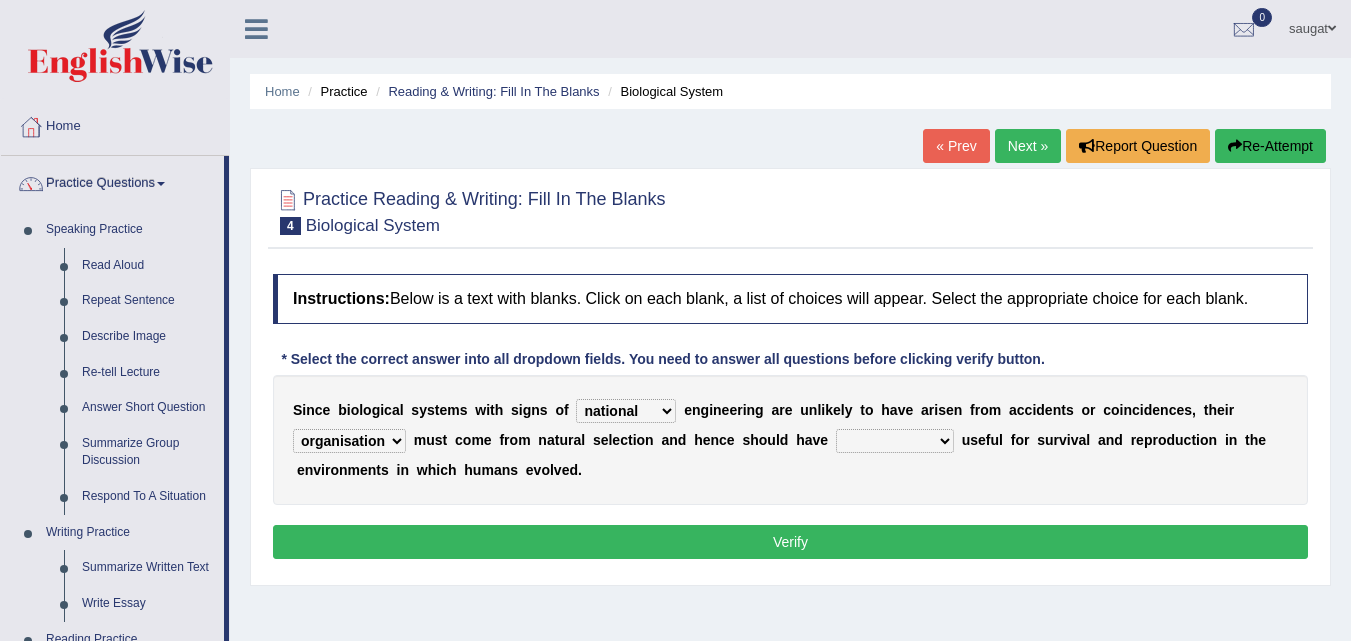 select on "introductions" 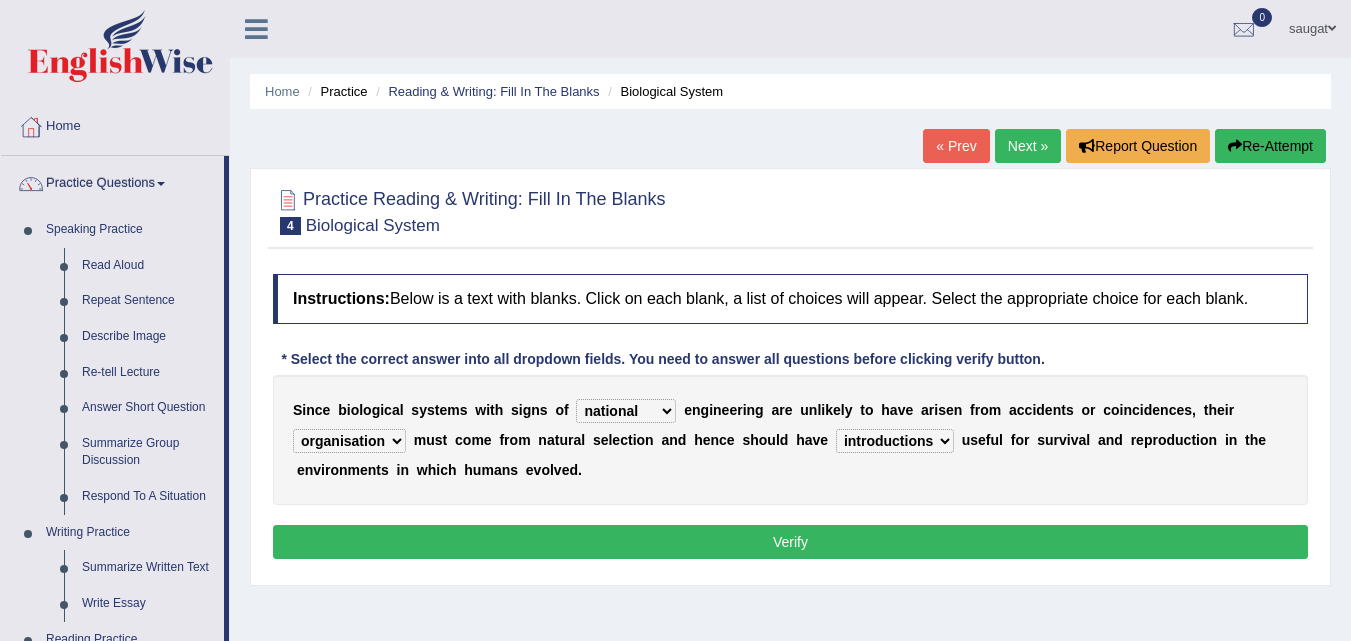 click on "Verify" at bounding box center (790, 542) 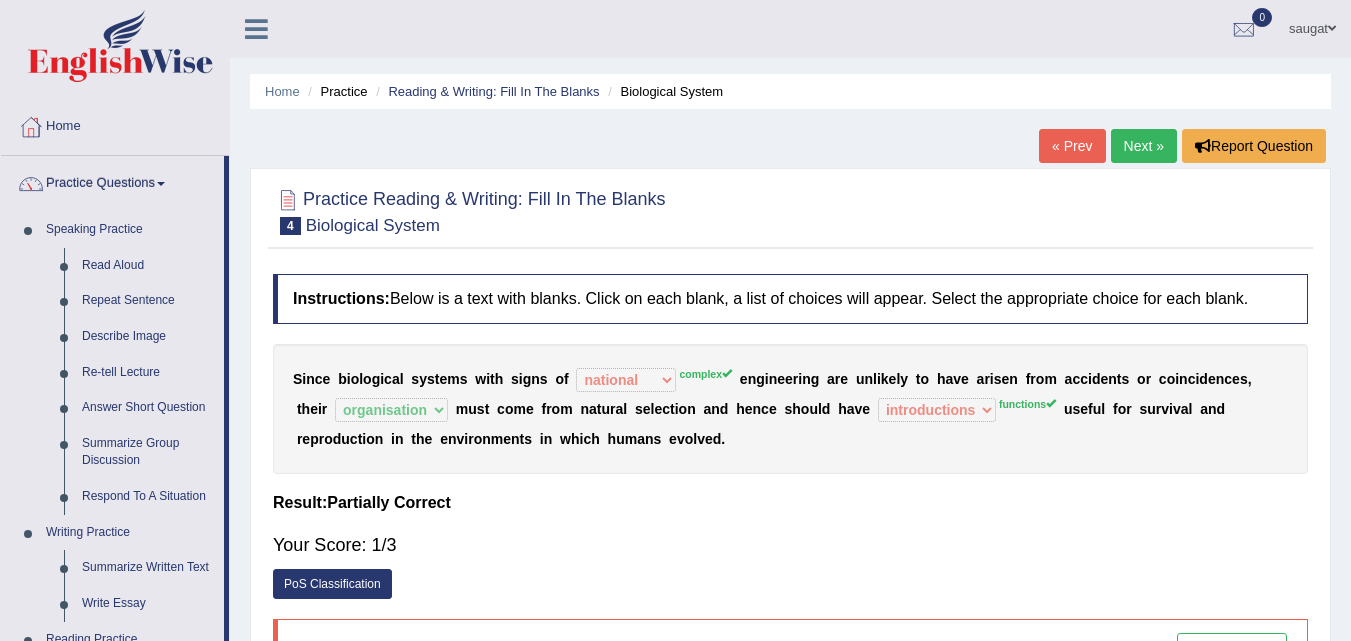 click on "Next »" at bounding box center [1144, 146] 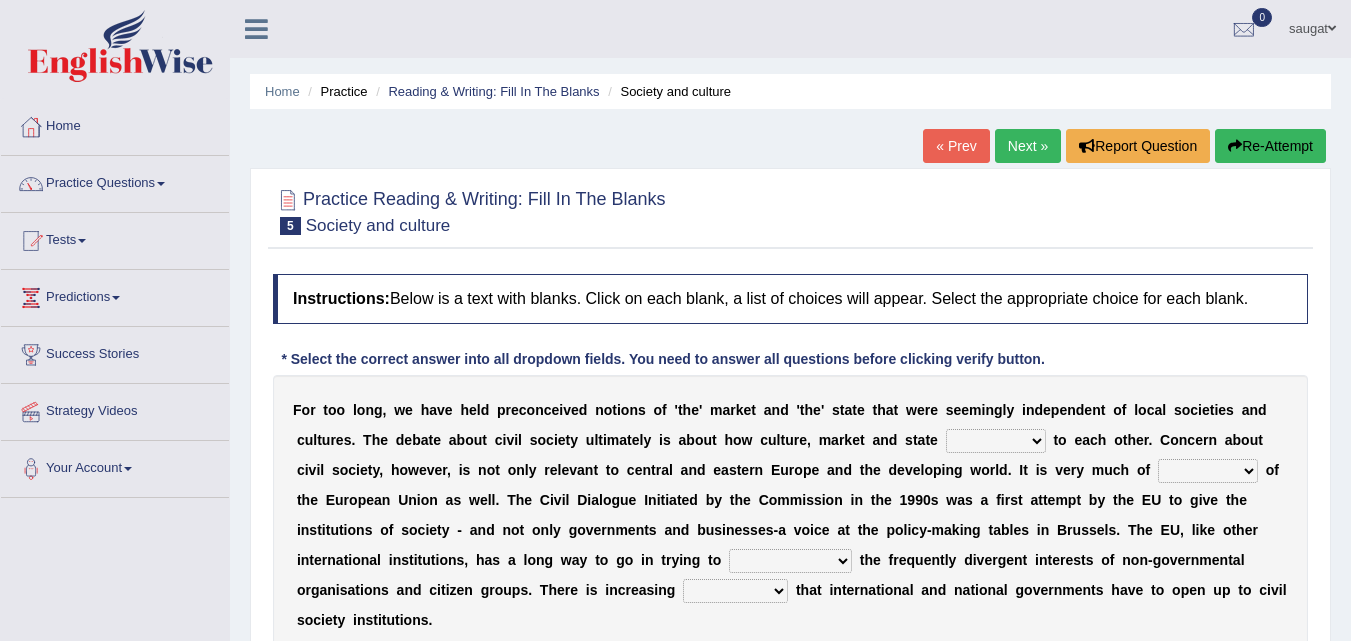 scroll, scrollTop: 0, scrollLeft: 0, axis: both 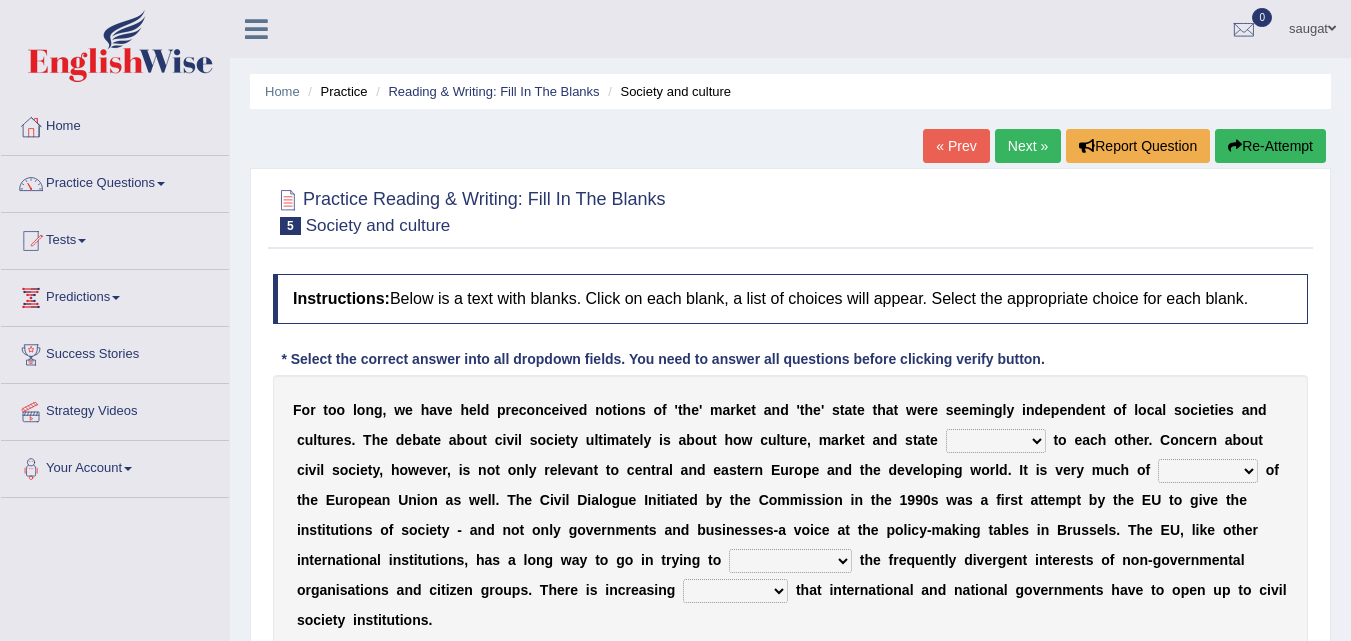 click at bounding box center [790, 210] 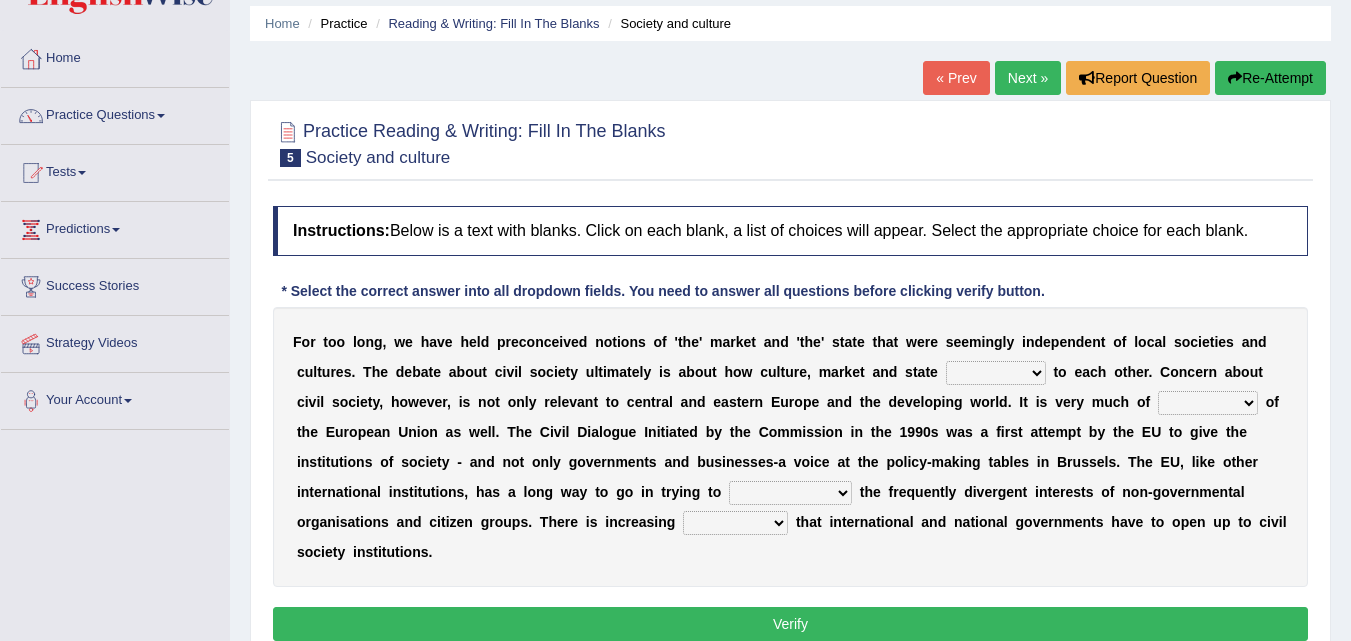 scroll, scrollTop: 100, scrollLeft: 0, axis: vertical 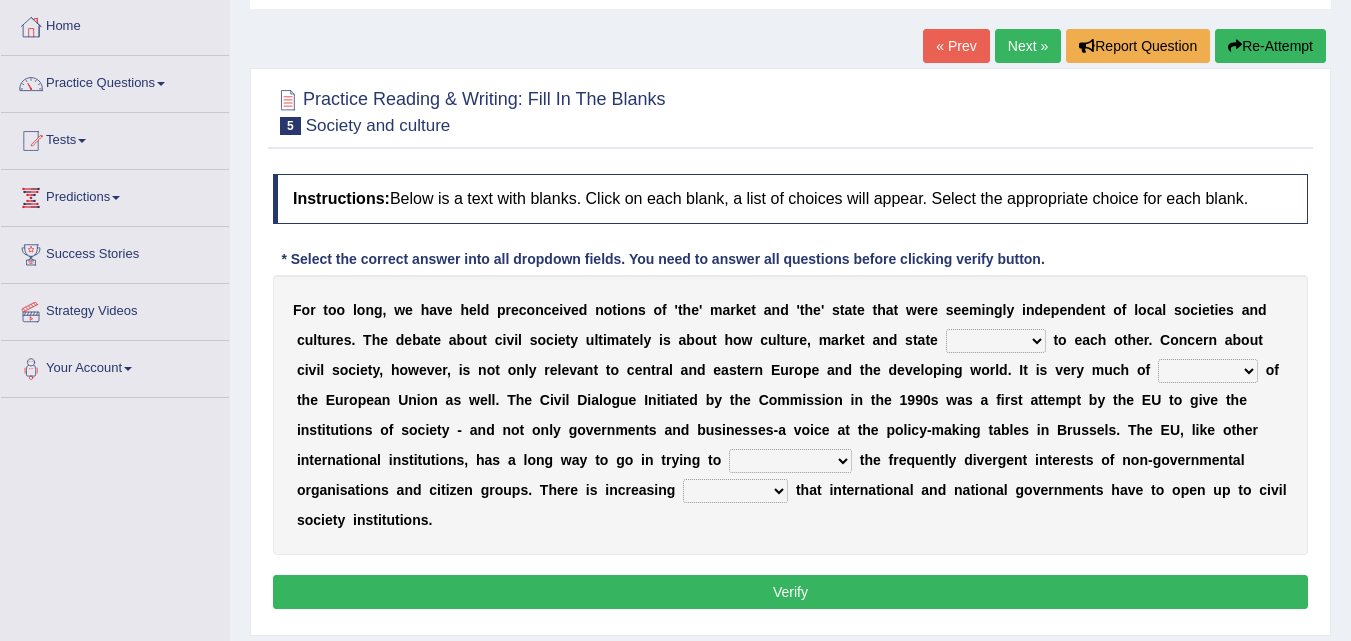 click on "F o r    t o o    l o n g ,    w e    h a v e    h e l d    p r e c o n c e i v e d    n o t i o n s    o f    ' t h e '    m a r k e t    a n d    ' t h e '    s t a t e    t h a t    w e r e    s e e m i n g l y    i n d e p e n d e n t    o f    l o c a l    s o c i e t i e s    a n d    c u l t u r e s .    T h e    d e b a t e    a b o u t    c i v i l    s o c i e t y    u l t i m a t e l y    i s    a b o u t    h o w    c u l t u r e ,    m a r k e t    a n d    s t a t e    stay relate bring telling    t o    e a c h    o t h e r .    C o n c e r n    a b o u t    c i v i l    s o c i e t y ,    h o w e v e r ,    i s    n o t    o n l y    r e l e v a n t    t o    c e n t r a l    a n d    e a s t e r n    [LOCATION]    a n d    t h e    d e v e l o p i n g    w o r l d .    I t    i s    v e r y    m u c h    o f    interest brought shown suspect    o f    t h e    [ORGANIZATION]    a s    w e l l .    T h e    C" at bounding box center (790, 415) 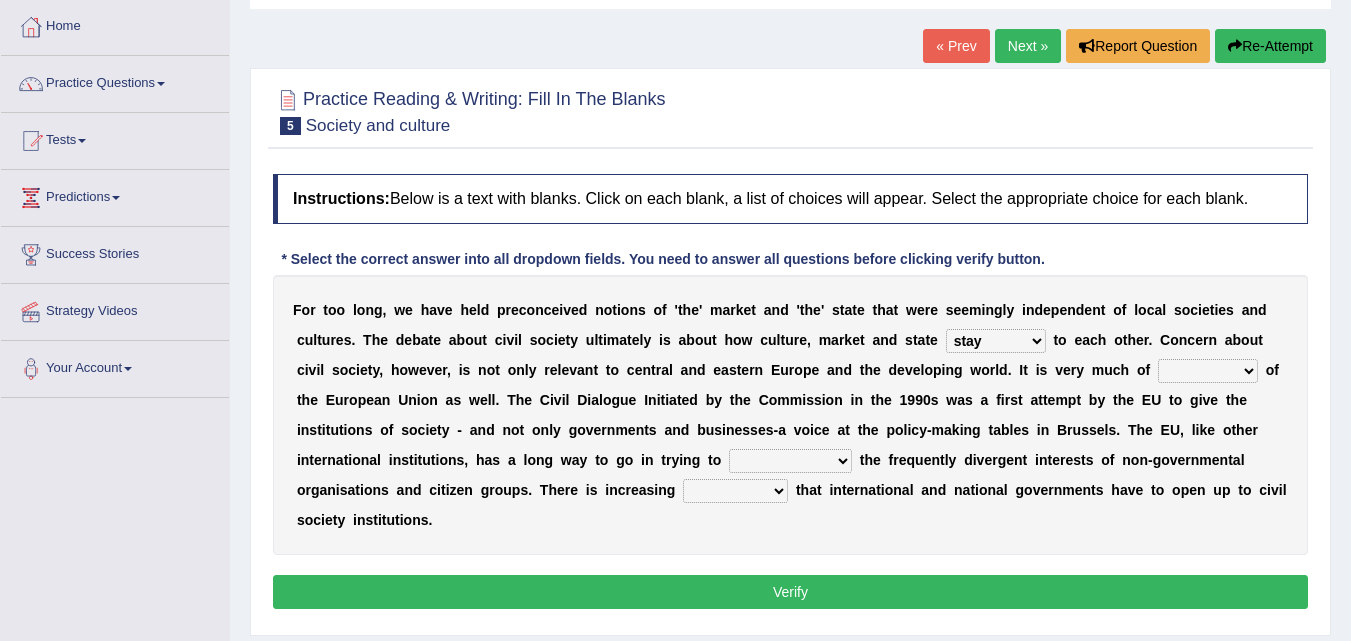click on "stay relate bring telling" at bounding box center (996, 341) 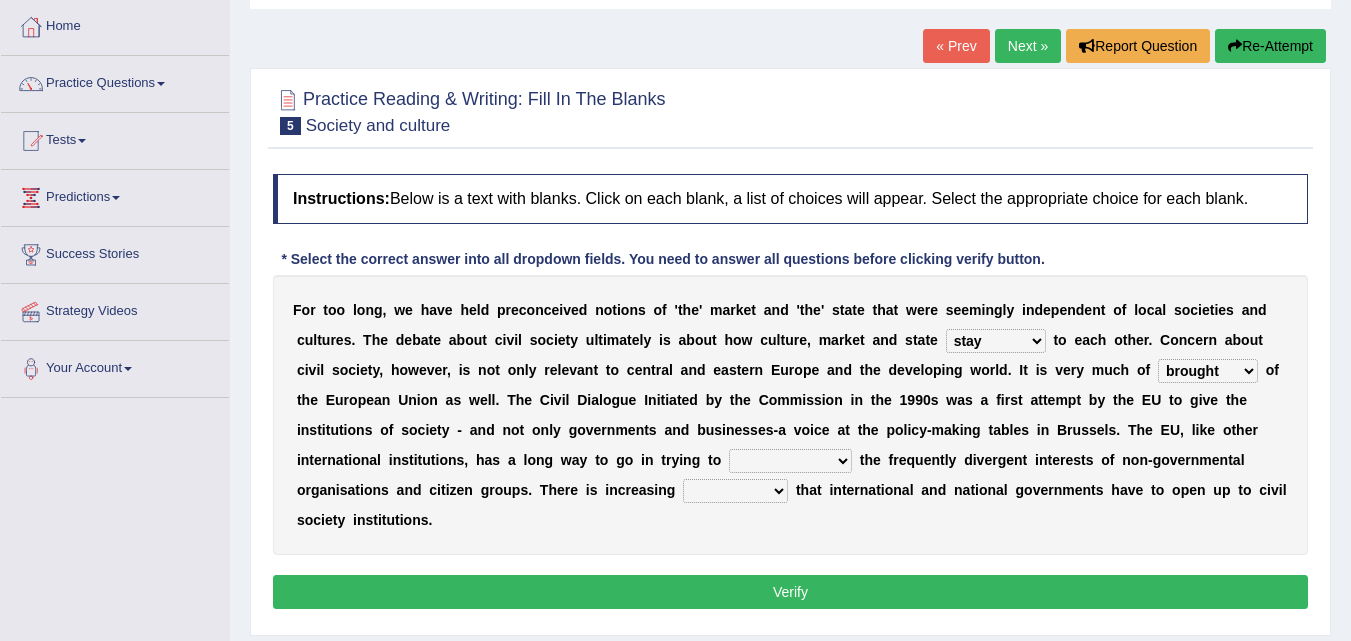 click on "F o r    t o o    l o n g ,    w e    h a v e    h e l d    p r e c o n c e i v e d    n o t i o n s    o f    ' t h e '    m a r k e t    a n d    ' t h e '    s t a t e    t h a t    w e r e    s e e m i n g l y    i n d e p e n d e n t    o f    l o c a l    s o c i e t i e s    a n d    c u l t u r e s .    T h e    d e b a t e    a b o u t    c i v i l    s o c i e t y    u l t i m a t e l y    i s    a b o u t    h o w    c u l t u r e ,    m a r k e t    a n d    s t a t e    stay relate bring telling    t o    e a c h    o t h e r .    C o n c e r n    a b o u t    c i v i l    s o c i e t y ,    h o w e v e r ,    i s    n o t    o n l y    r e l e v a n t    t o    c e n t r a l    a n d    e a s t e r n    E u r o p e    a n d    t h e    d e v e l o p i n g    w o r l d .    I t    i s    v e r y    m u c h    o f    interest brought shown suspect    o f    t h e    E u r o p e a n    U n i o n    a s    w e l l .    T h e    C" at bounding box center (790, 415) 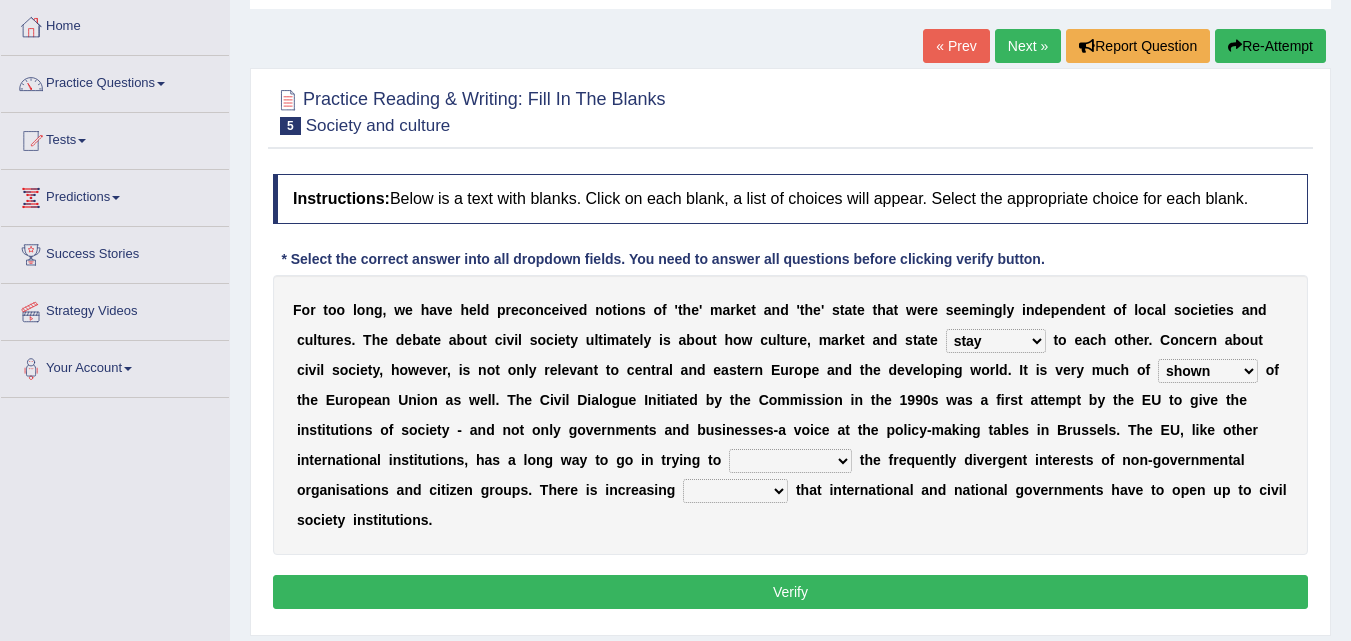 click on "m" at bounding box center [1205, 460] 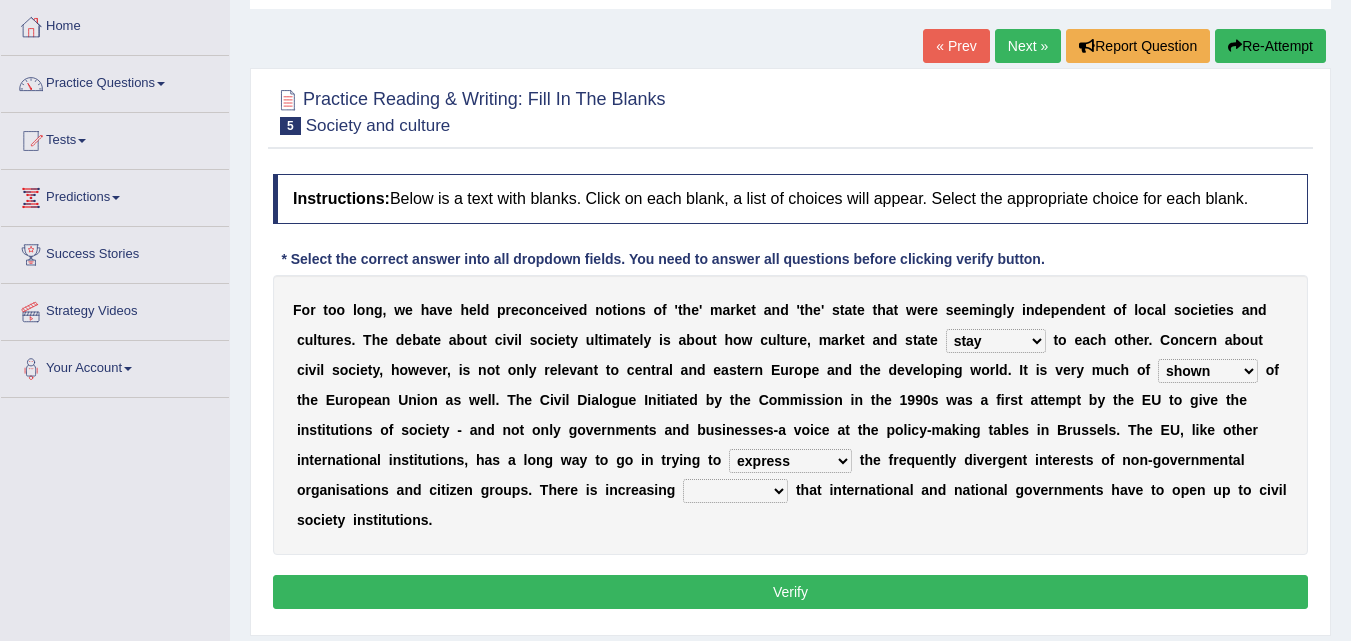click on "tolerance expression recognition sample" at bounding box center [735, 491] 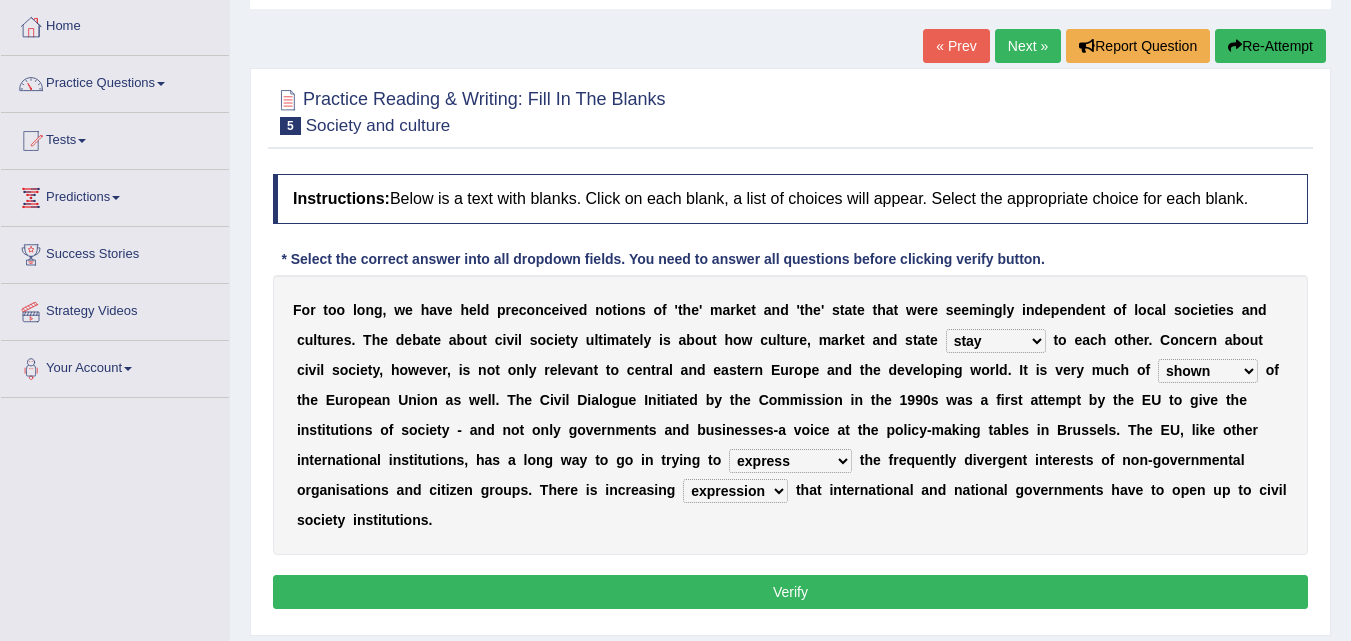 click on "Verify" at bounding box center (790, 592) 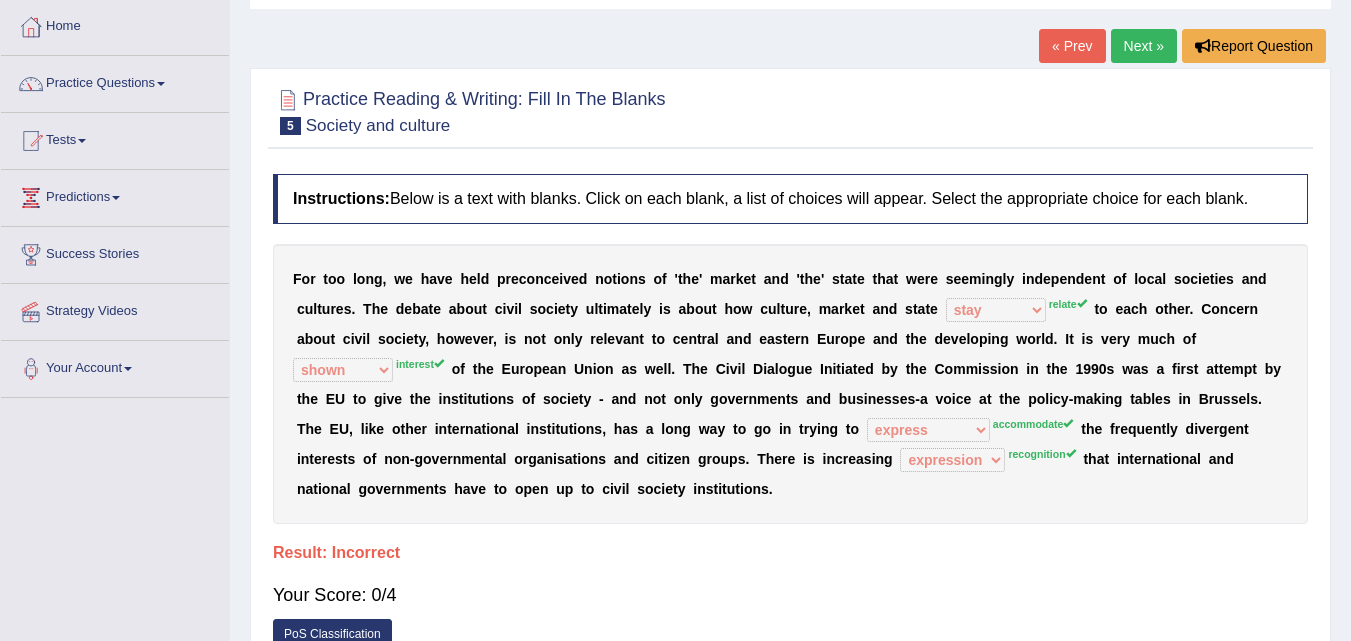 click on "Next »" at bounding box center [1144, 46] 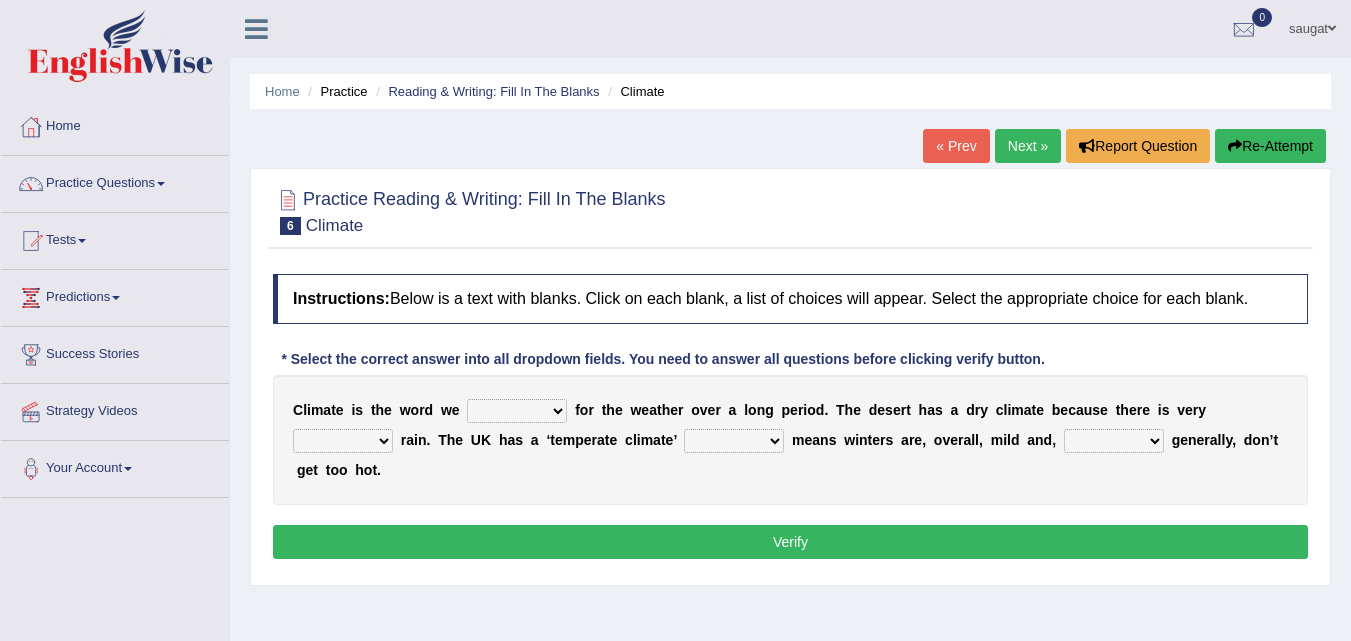 scroll, scrollTop: 0, scrollLeft: 0, axis: both 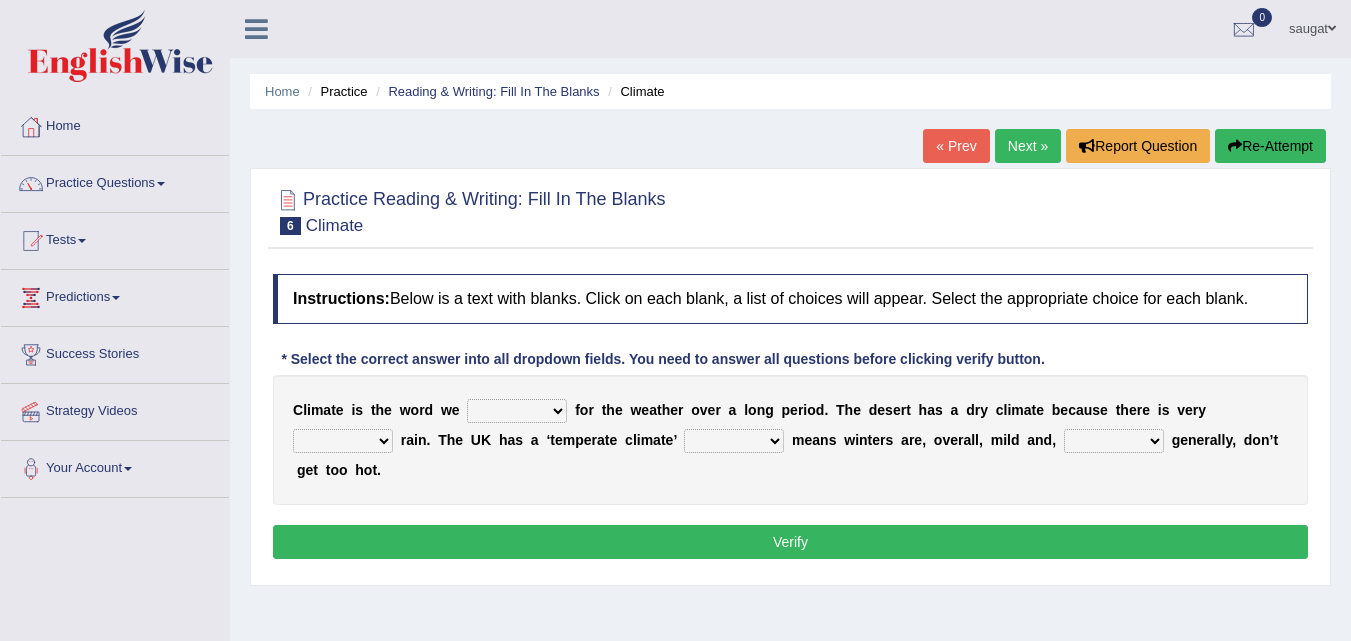 select on "take" 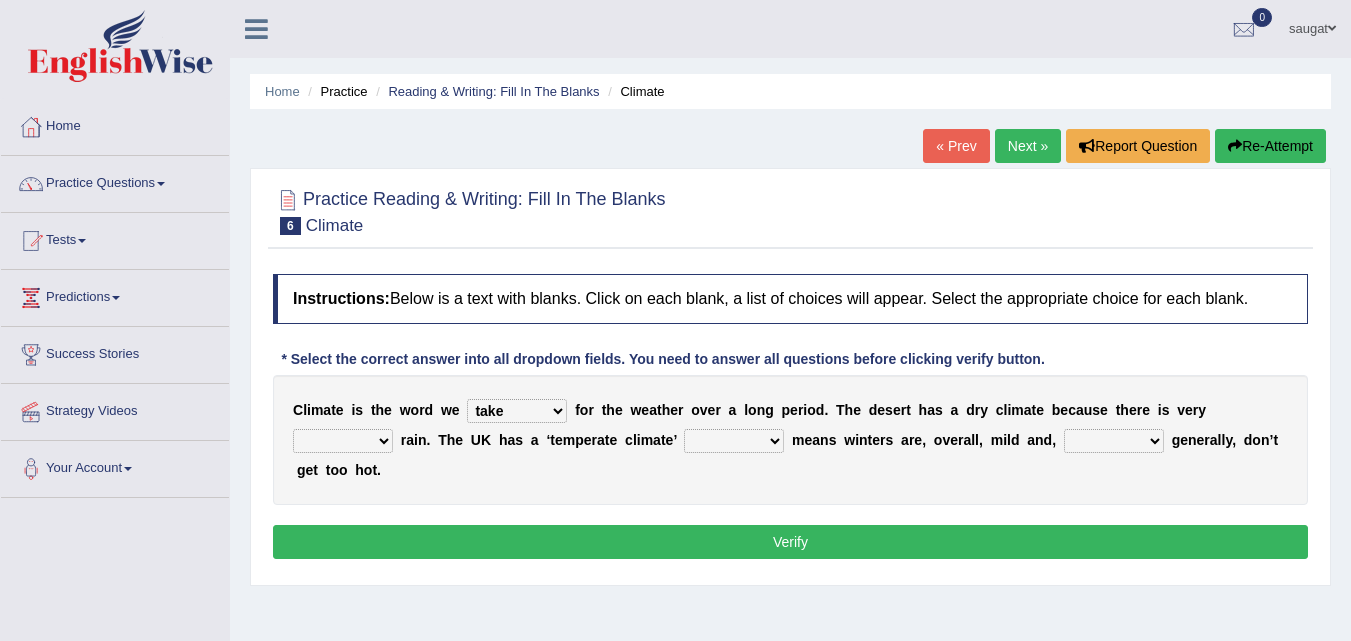 click on "give take use throw" at bounding box center [517, 411] 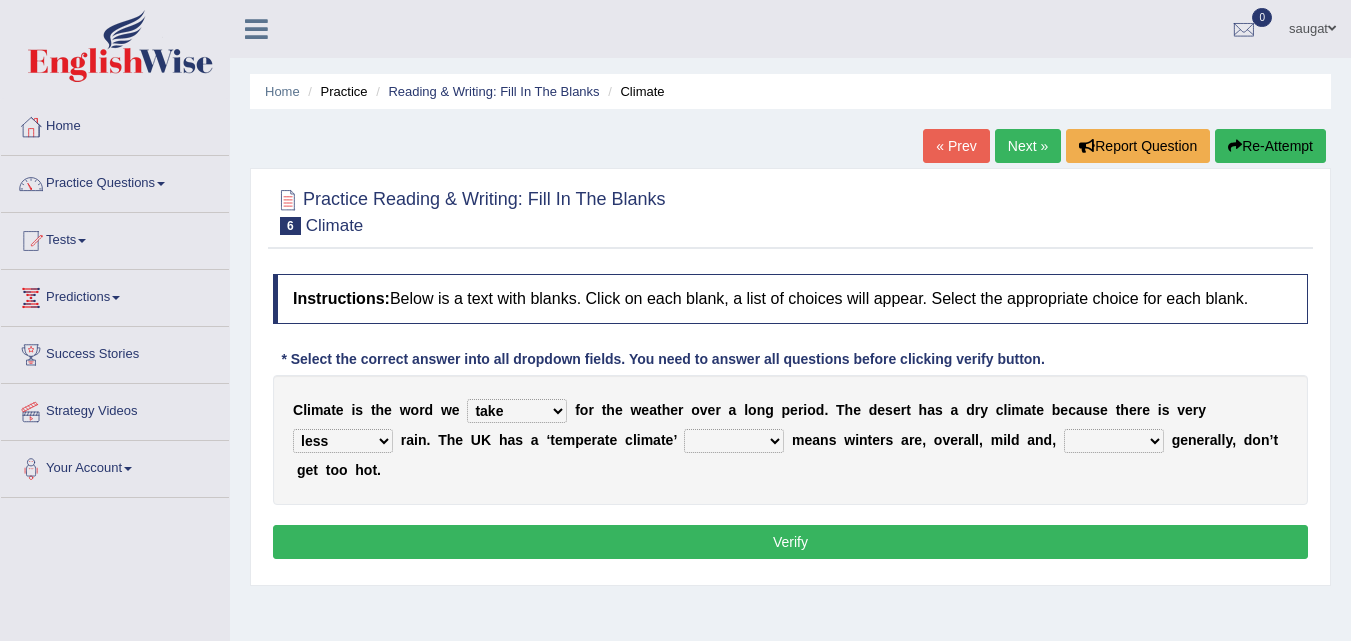 click on "much little least less" at bounding box center (343, 441) 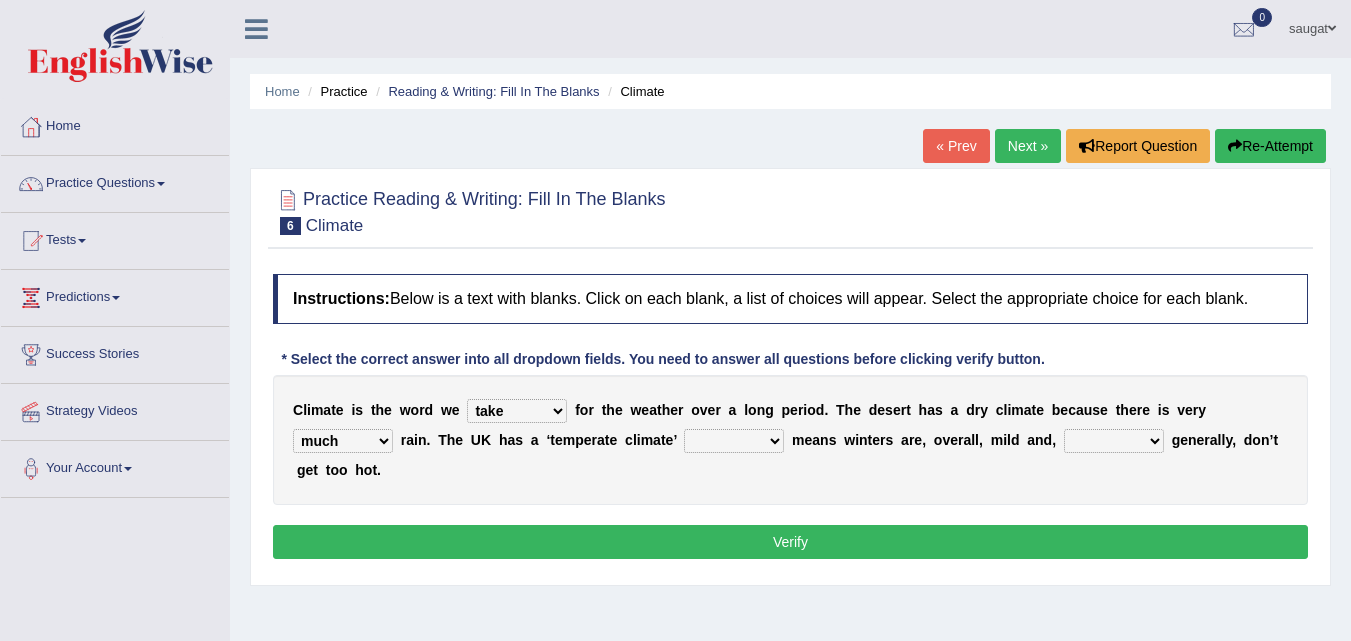 click on "much little least less" at bounding box center (343, 441) 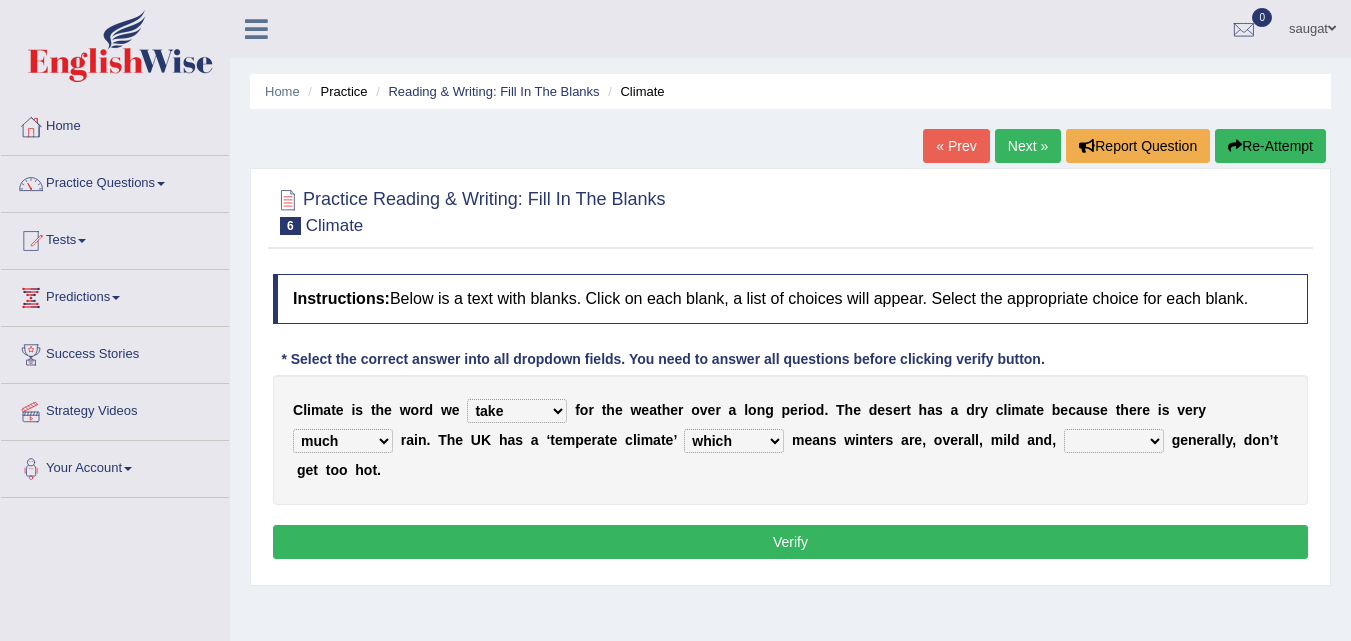 click on "weather winters summers warmer" at bounding box center (1114, 441) 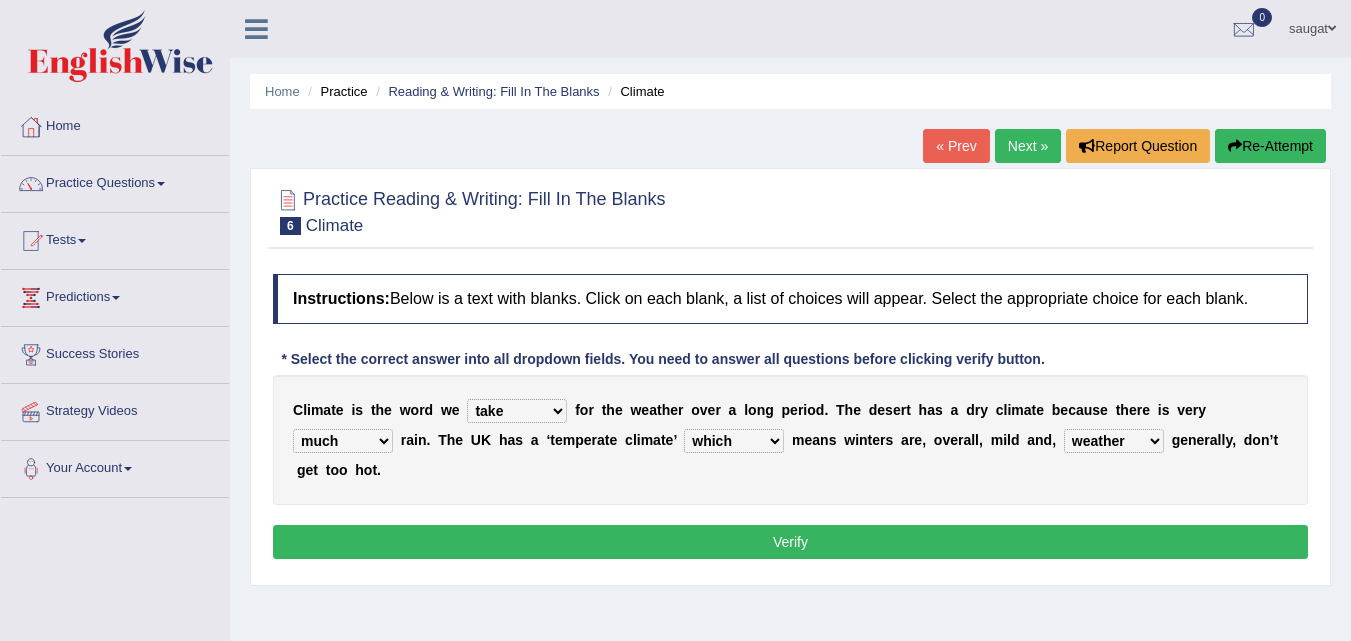 click on "Verify" at bounding box center (790, 542) 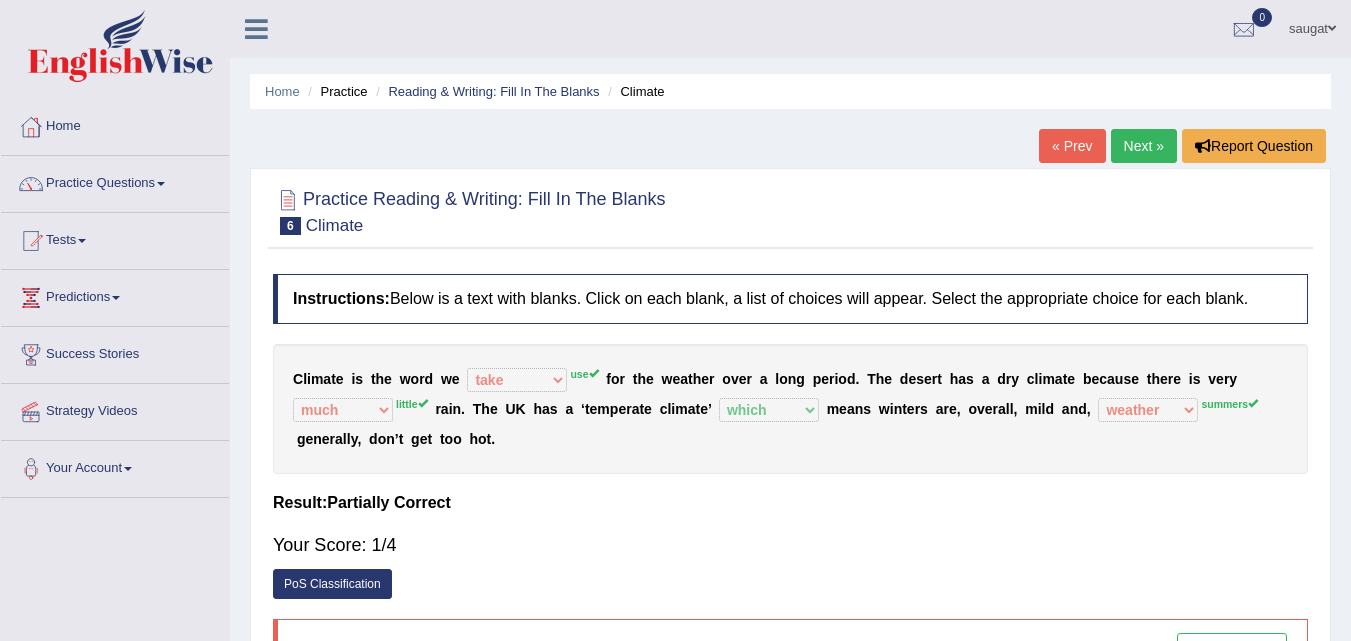 click on "Next »" at bounding box center [1144, 146] 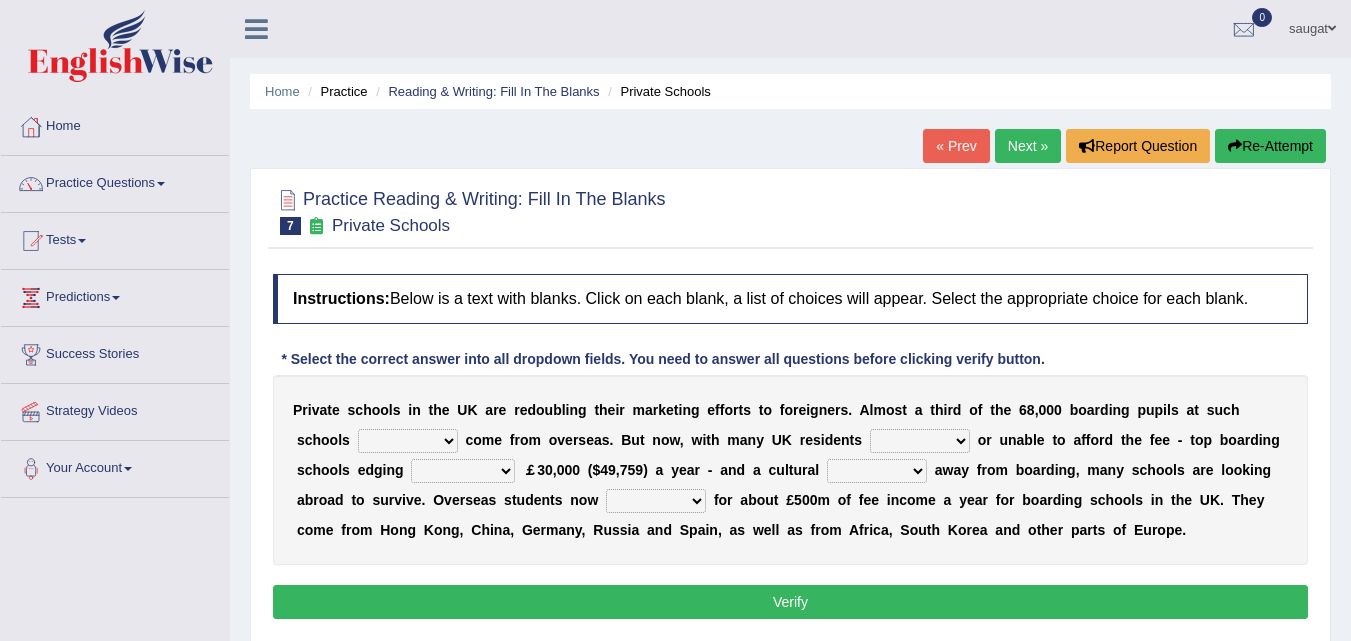 scroll, scrollTop: 0, scrollLeft: 0, axis: both 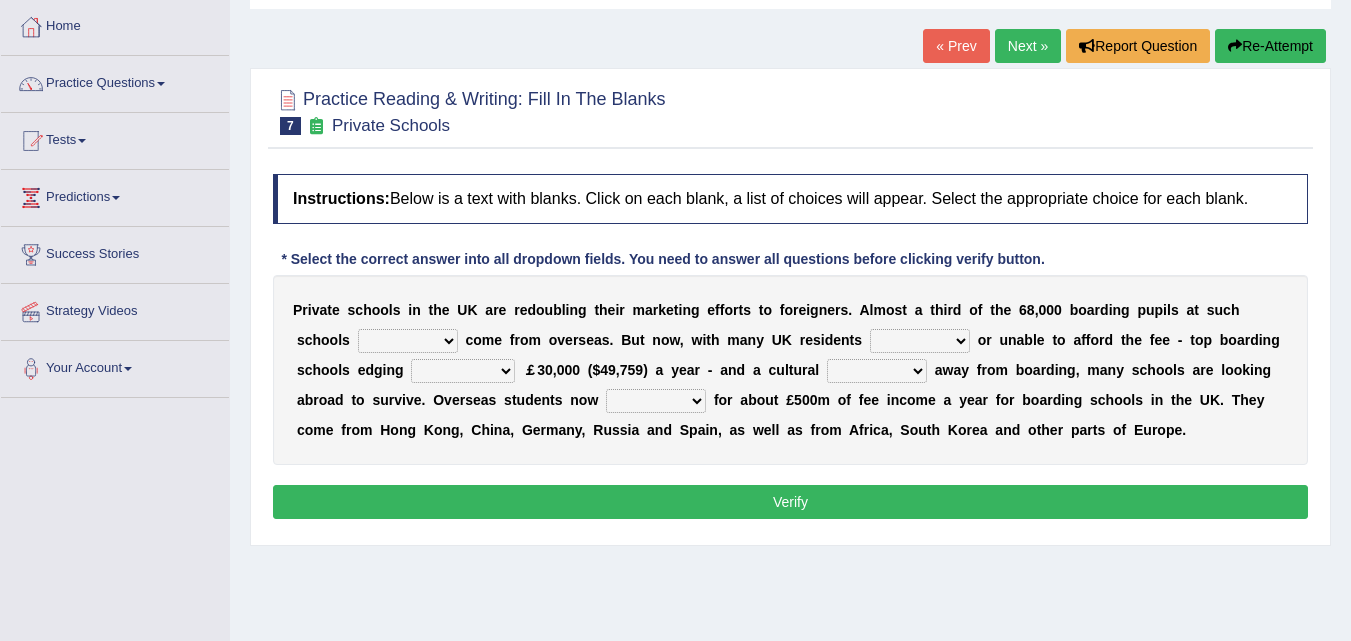 click on "all set already great news" at bounding box center [408, 341] 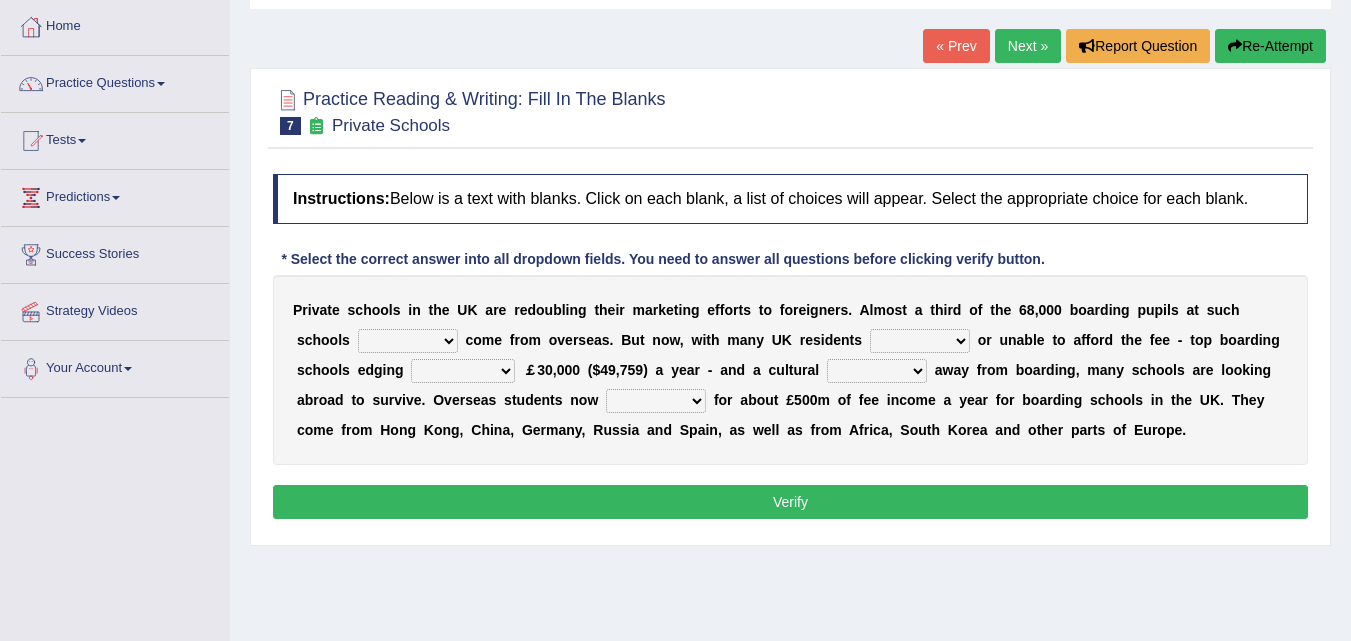 select on "already" 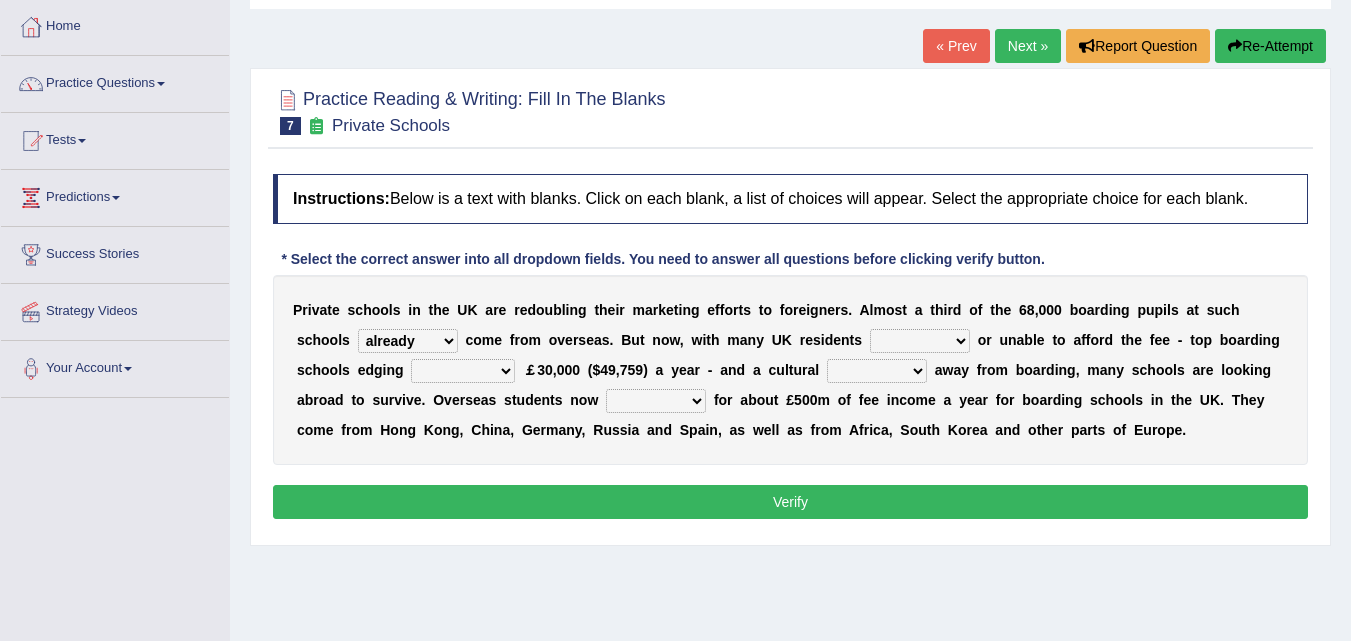 click on "n" at bounding box center [403, 430] 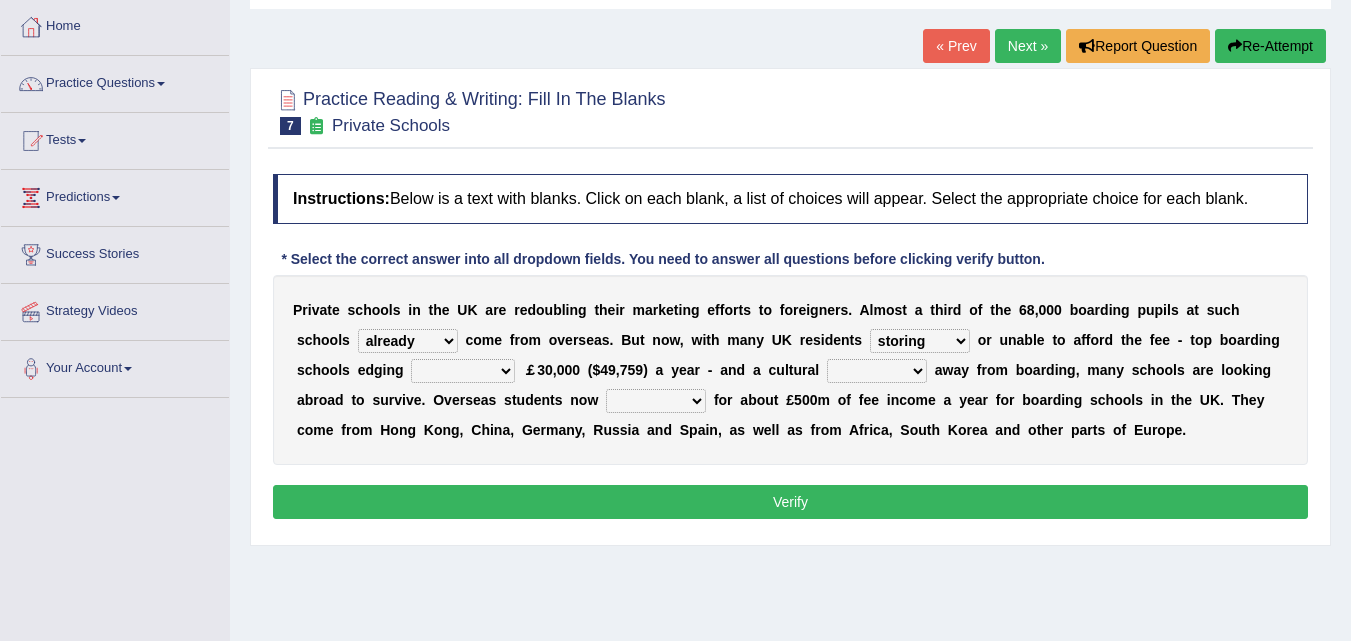 click on "P r i v a t e    s c h o o l s    i n    t h e    U K    a r e    r e d o u b l i n g    t h e i r    m a r k e t i n g    e f f o r t s    t o    f o r e i g n e r s .    A l m o s t    a    t h i r d    o f    t h e    6 8 , 0 0 0    b o a r d i n g    p u p i l s    a t    s u c h    s c h o o l s    all set already great news    c o m e    f r o m    o v e r s e a s .    B u t    n o w ,    w i t h    m a n y    U K    r e s i d e n t s    answering unwilling realising storing    o r    u n a b l e    t o    a f f o r d    t h e    f e e    -    t o p    b o a r d i n g    s c h o o l s    e d g i n g    rewards towards notification amounting    ￡ 3 0 , 0 0 0    ( $ 4 9 , 7 5 9 )    a    y e a r    -    a n d    a    c u l t u r a l    go rattle shatter shift    a w a y    f r o m    b o a r d i n g ,    m a n y    s c h o o l s    a r e    l o o k i n g    a b r o a d    t o    s u r v i v e .    O v e r s e a s    s t u d e n t s    n" at bounding box center (790, 370) 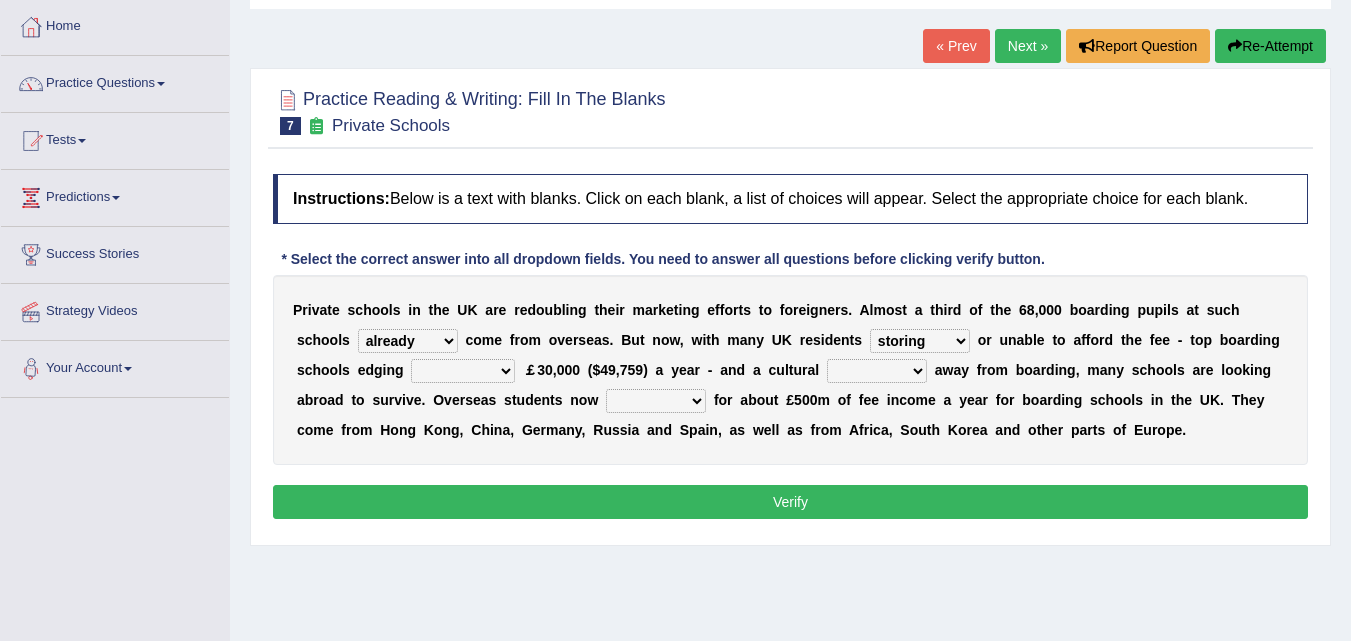 click on "rewards towards notification amounting" at bounding box center [463, 371] 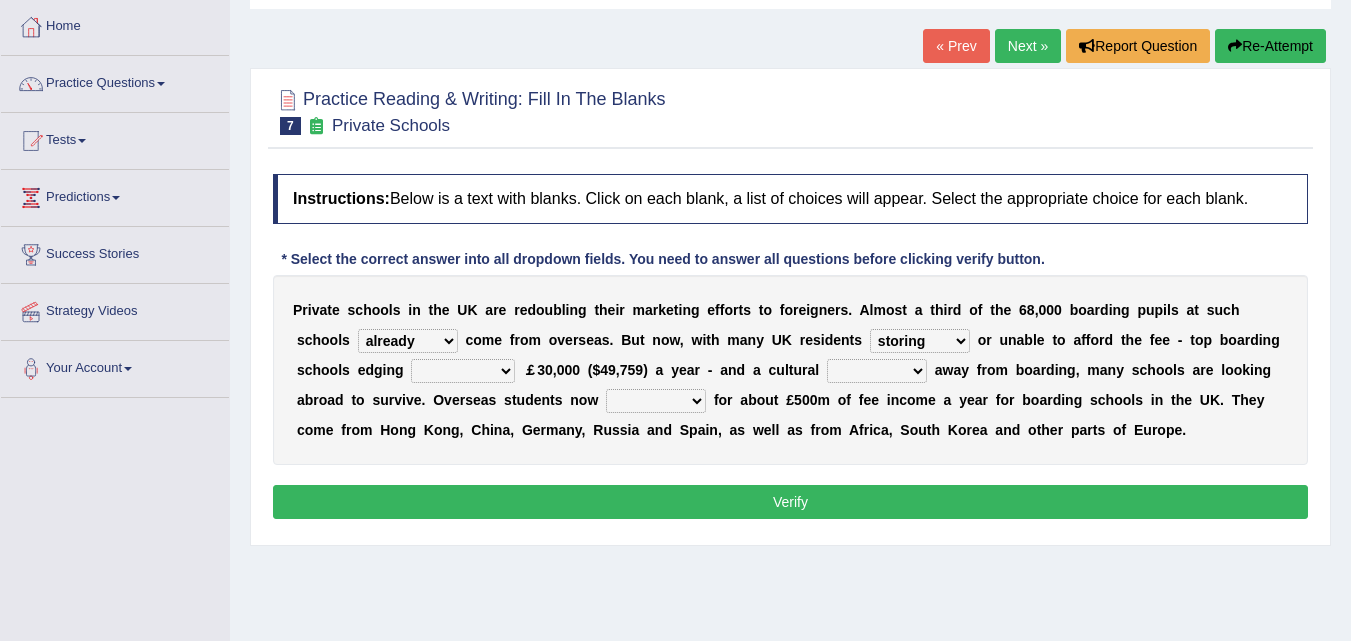 select on "amounting" 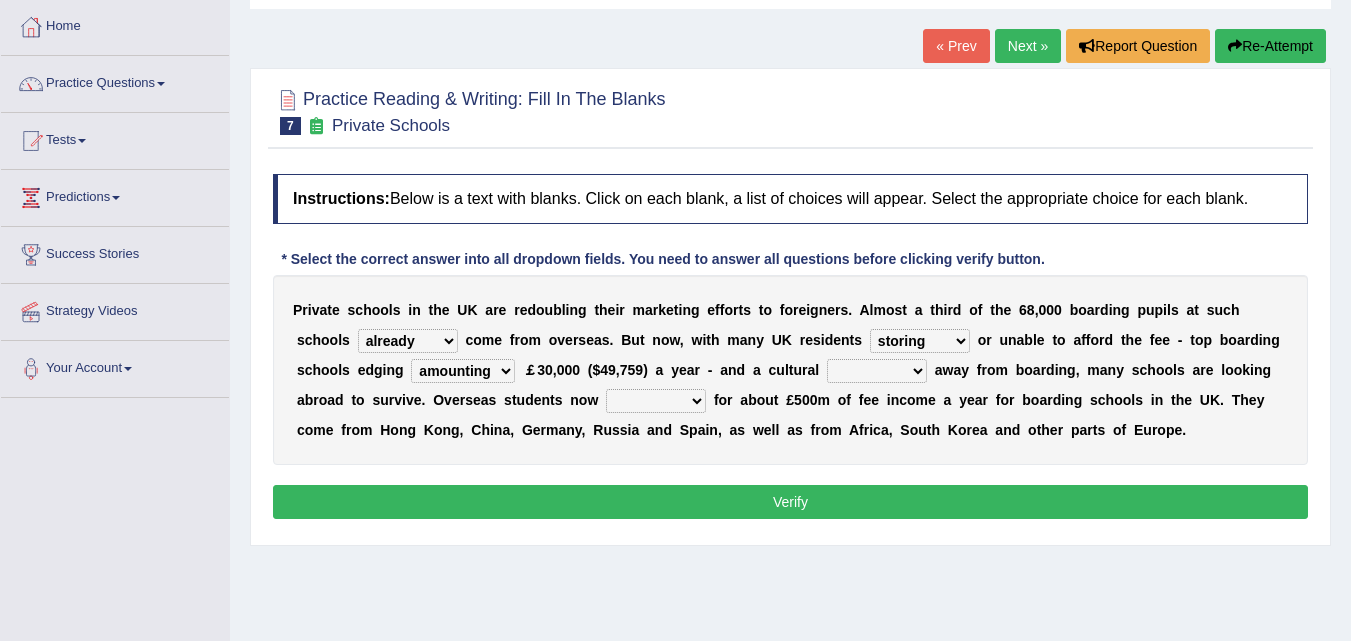 click on "go rattle shatter shift" at bounding box center [877, 371] 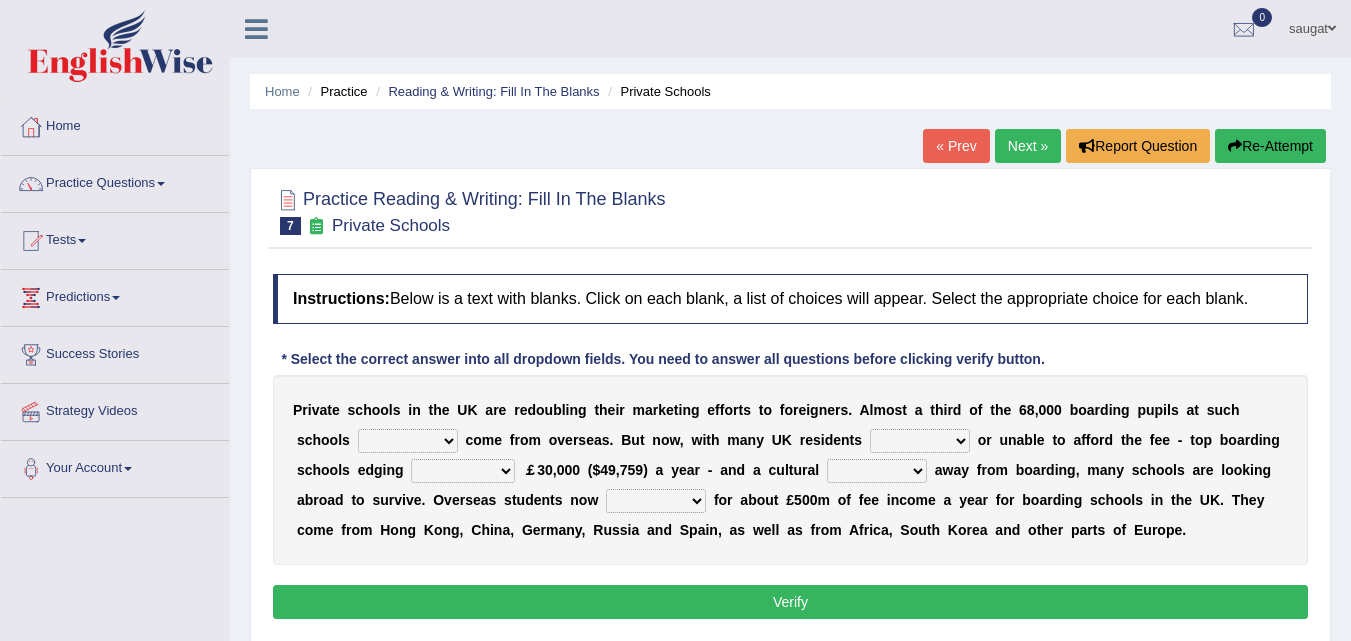 scroll, scrollTop: 100, scrollLeft: 0, axis: vertical 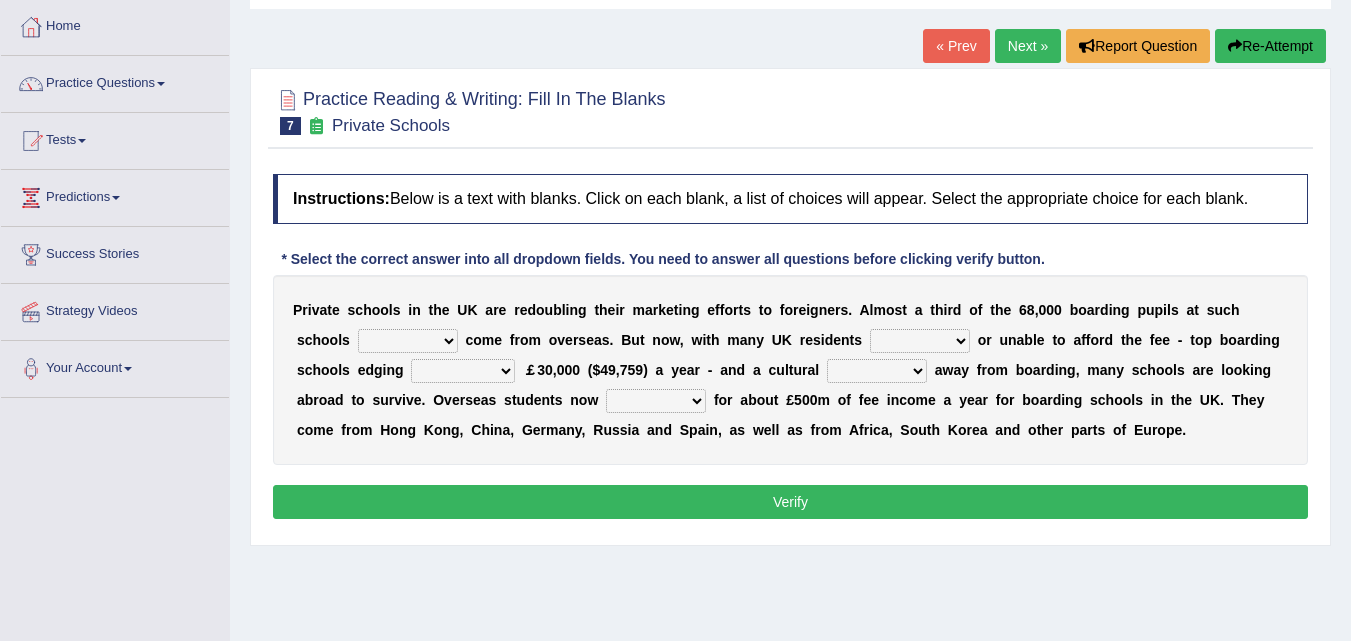 click on "all set already great news" at bounding box center [408, 341] 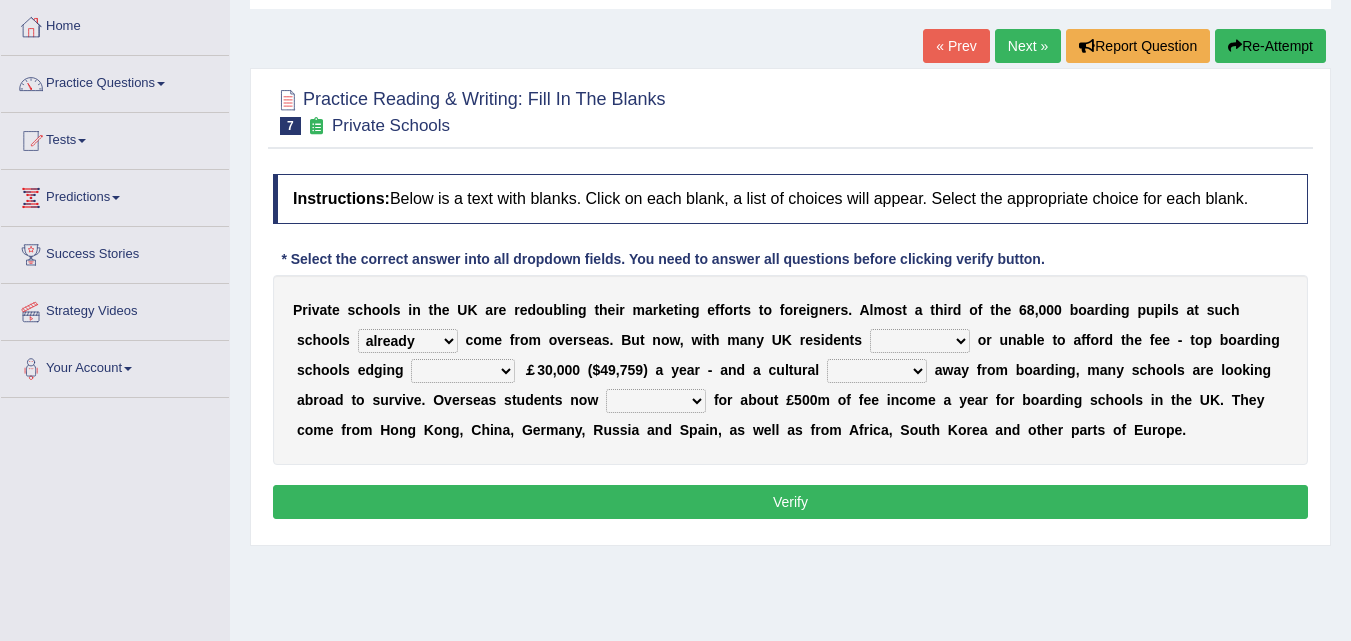 click on "all set already great news" at bounding box center [408, 341] 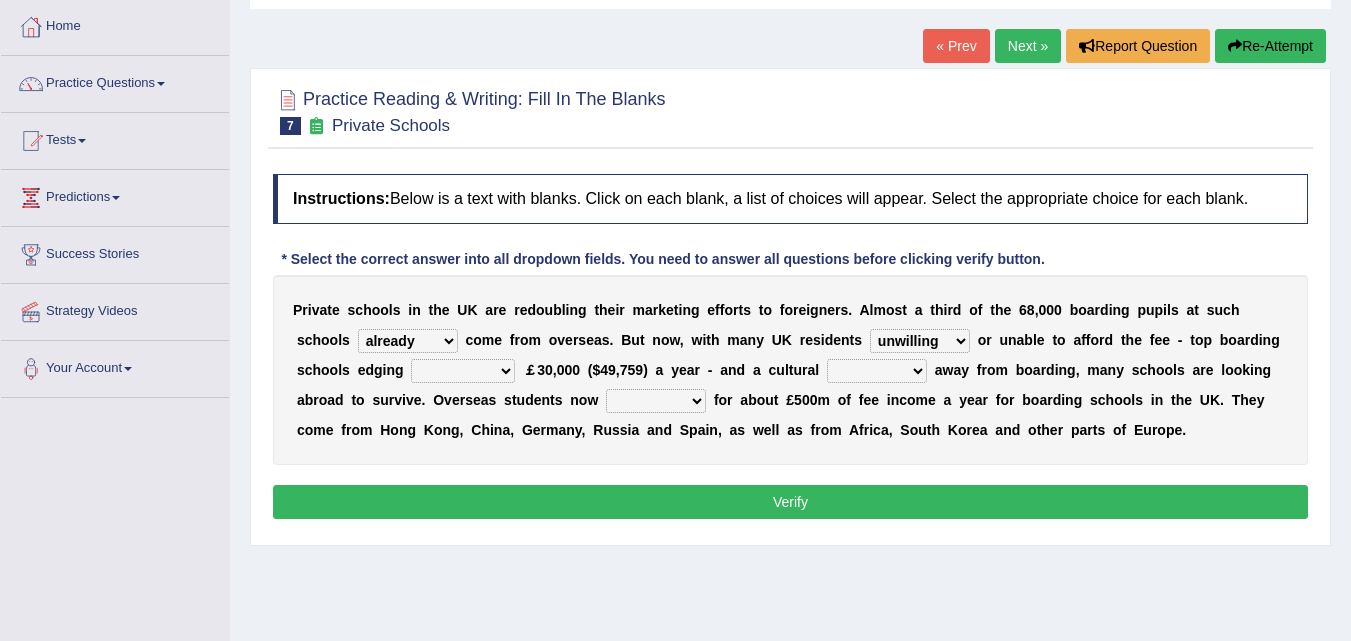 click on "rewards towards notification amounting" at bounding box center (463, 371) 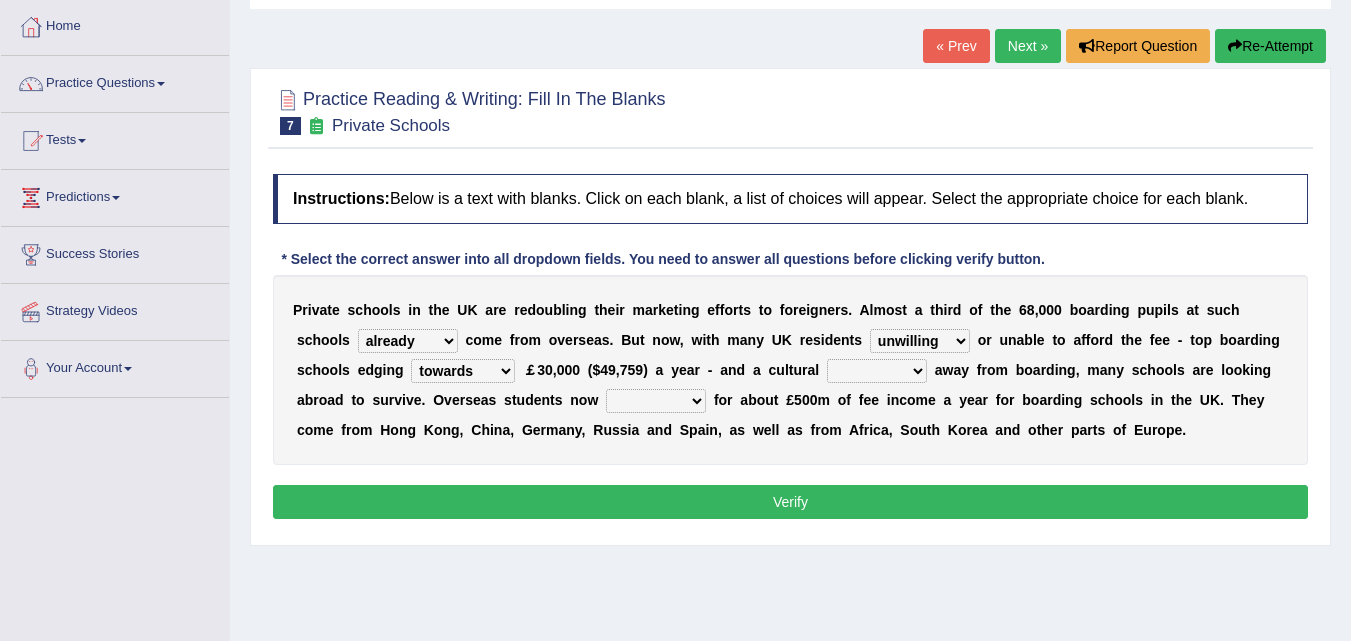 click on "P r i v a t e    s c h o o l s    i n    t h e    U K    a r e    r e d o u b l i n g    t h e i r    m a r k e t i n g    e f f o r t s    t o    f o r e i g n e r s .    A l m o s t    a    t h i r d    o f    t h e    6 8 , 0 0 0    b o a r d i n g    p u p i l s    a t    s u c h    s c h o o l s    all set already great news    c o m e    f r o m    o v e r s e a s .    B u t    n o w ,    w i t h    m a n y    U K    r e s i d e n t s    answering unwilling realising storing    o r    u n a b l e    t o    a f f o r d    t h e    f e e    -    t o p    b o a r d i n g    s c h o o l s    e d g i n g    rewards towards notification amounting    ￡ 3 0 , 0 0 0    ( $ 4 9 , 7 5 9 )    a    y e a r    -    a n d    a    c u l t u r a l    go rattle shatter shift    a w a y    f r o m    b o a r d i n g ,    m a n y    s c h o o l s    a r e    l o o k i n g    a b r o a d    t o    s u r v i v e .    O v e r s e a s    s t u d e n t s    n" at bounding box center [790, 370] 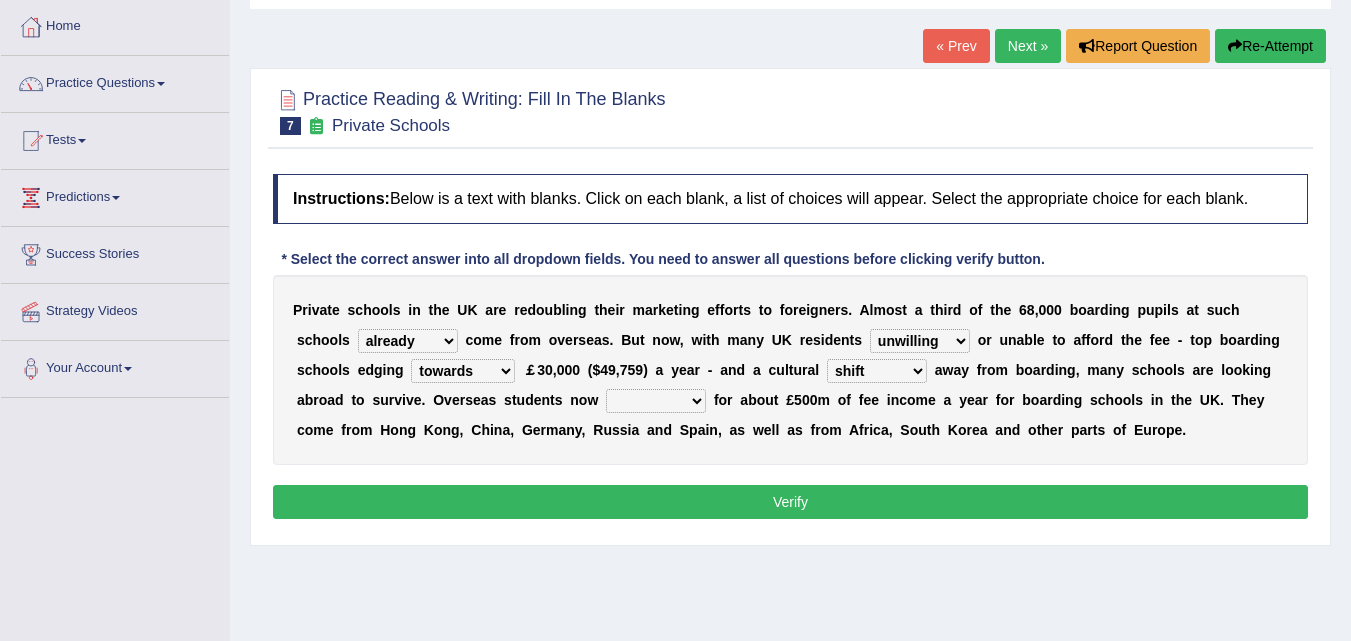 click on "hold think account say" at bounding box center [656, 401] 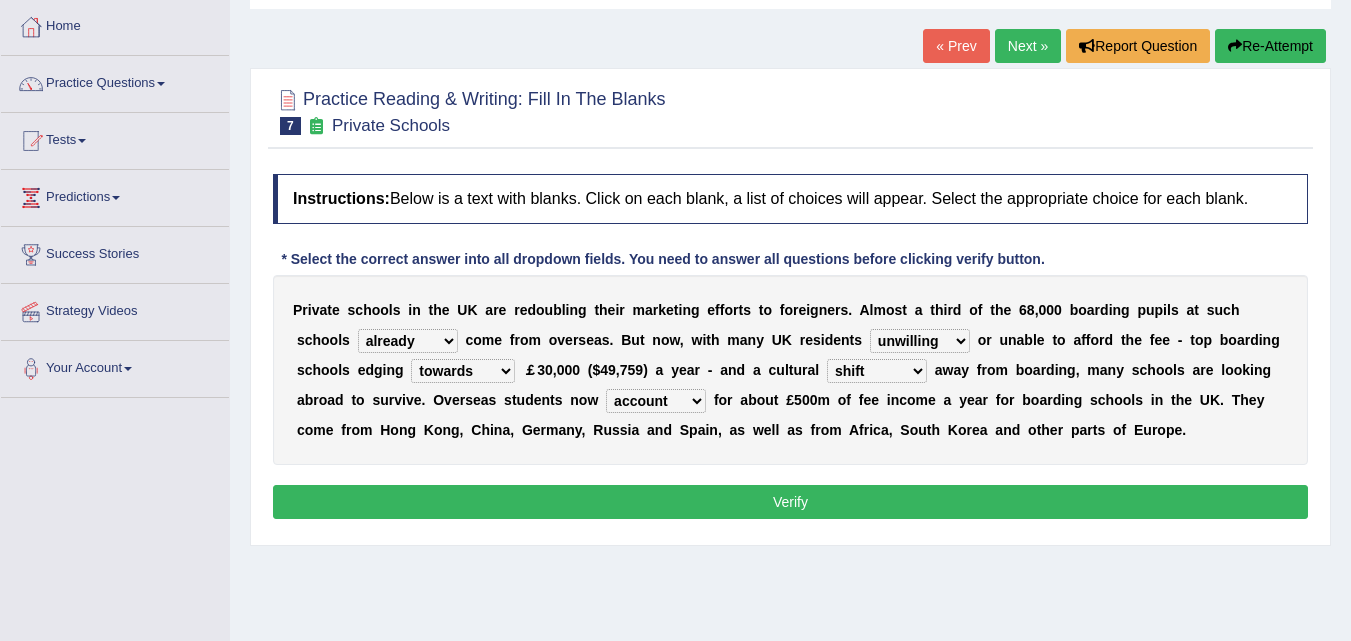 click on "Verify" at bounding box center (790, 502) 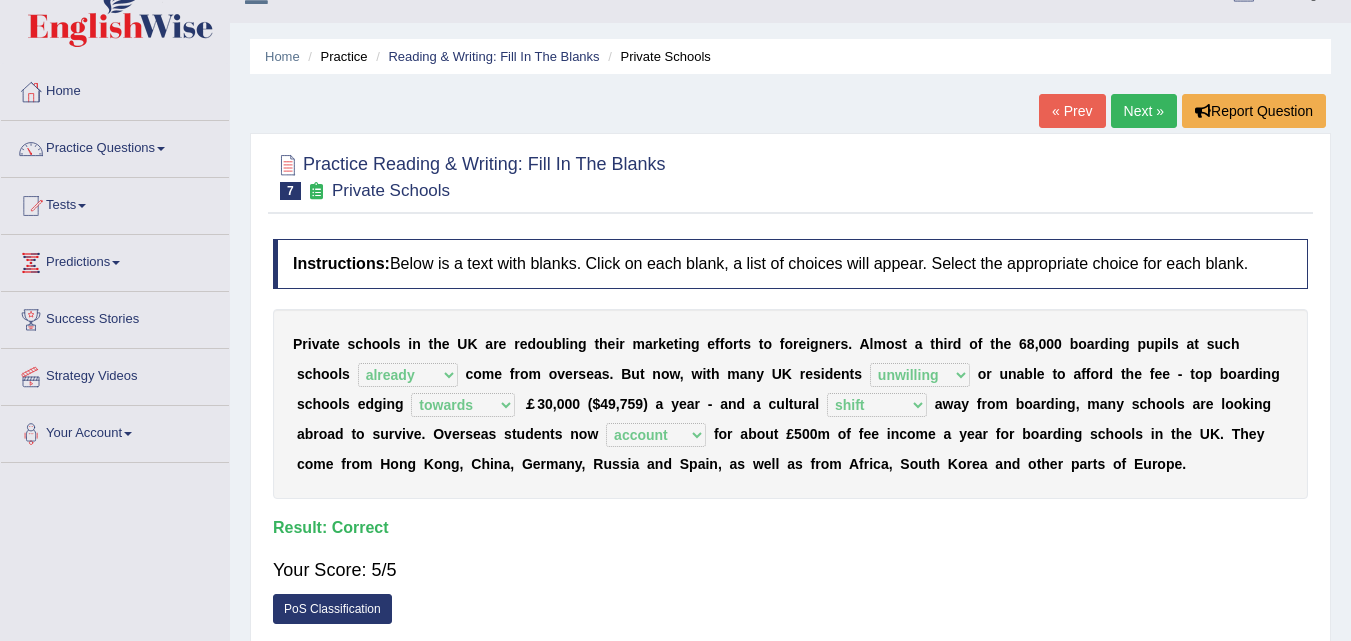 scroll, scrollTop: 0, scrollLeft: 0, axis: both 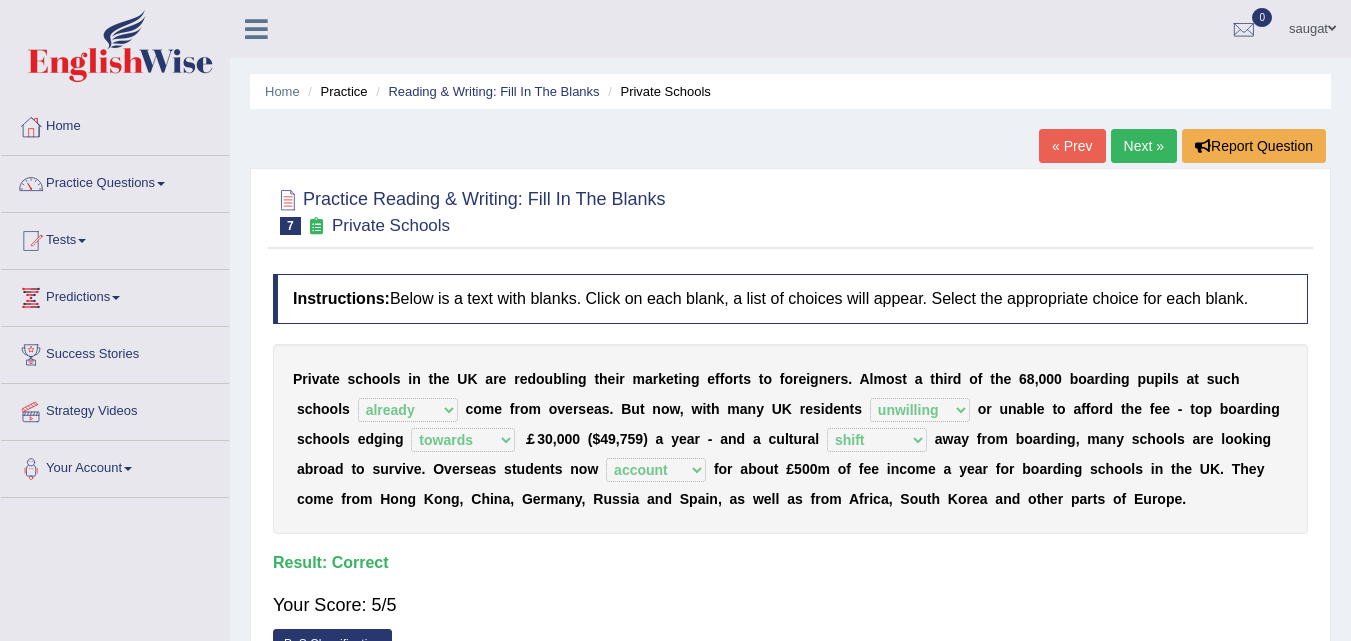 click on "Next »" at bounding box center [1144, 146] 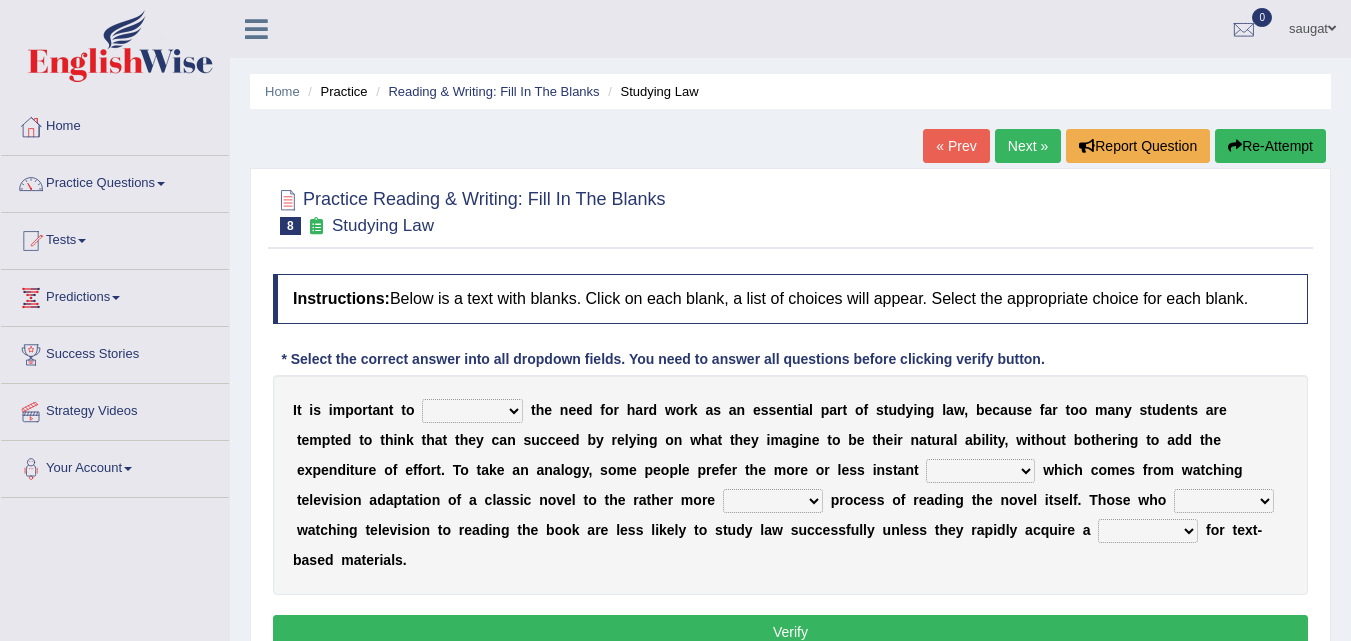 scroll, scrollTop: 0, scrollLeft: 0, axis: both 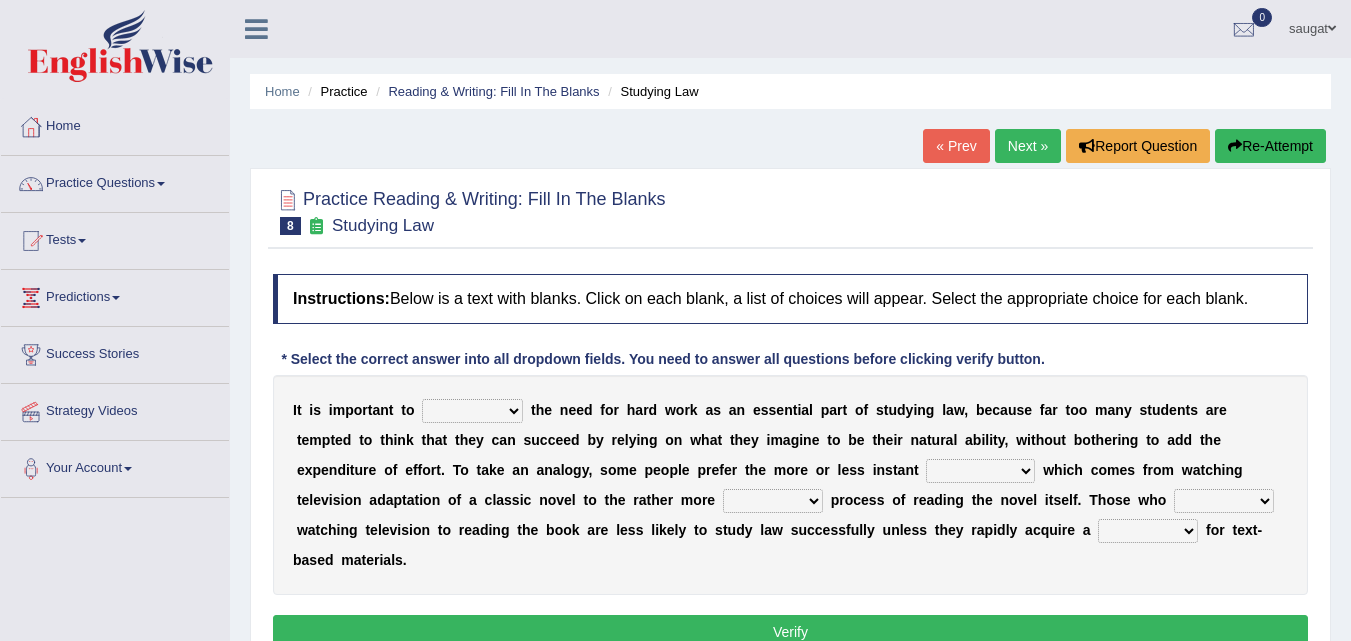click on "emphasise criticise adjust replicate" at bounding box center (472, 411) 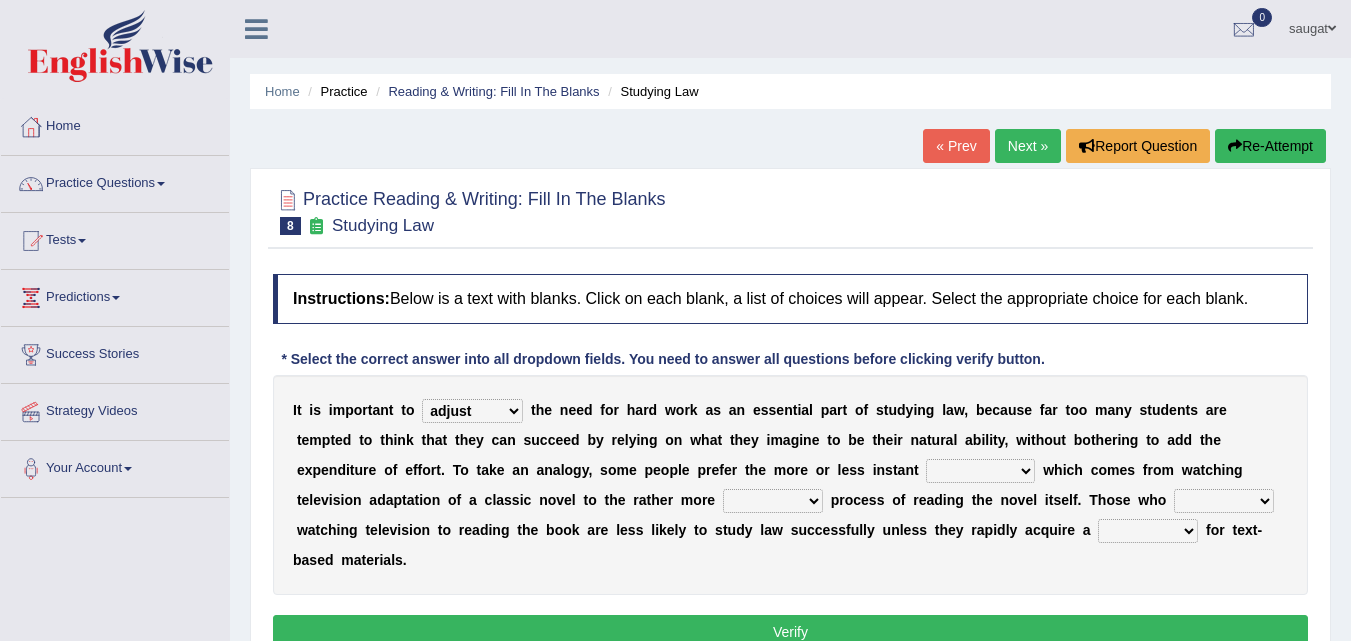 drag, startPoint x: 507, startPoint y: 420, endPoint x: 488, endPoint y: 506, distance: 88.07383 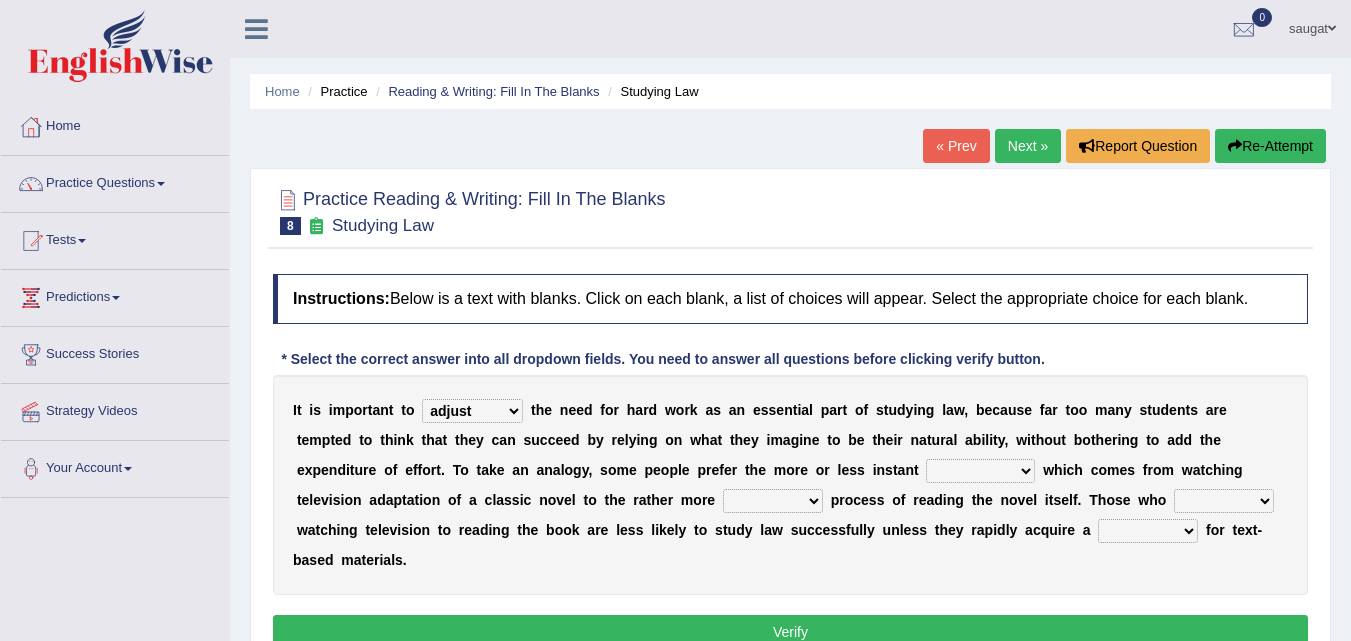 click on "satisfaction reaction gratification adjusted" at bounding box center [980, 471] 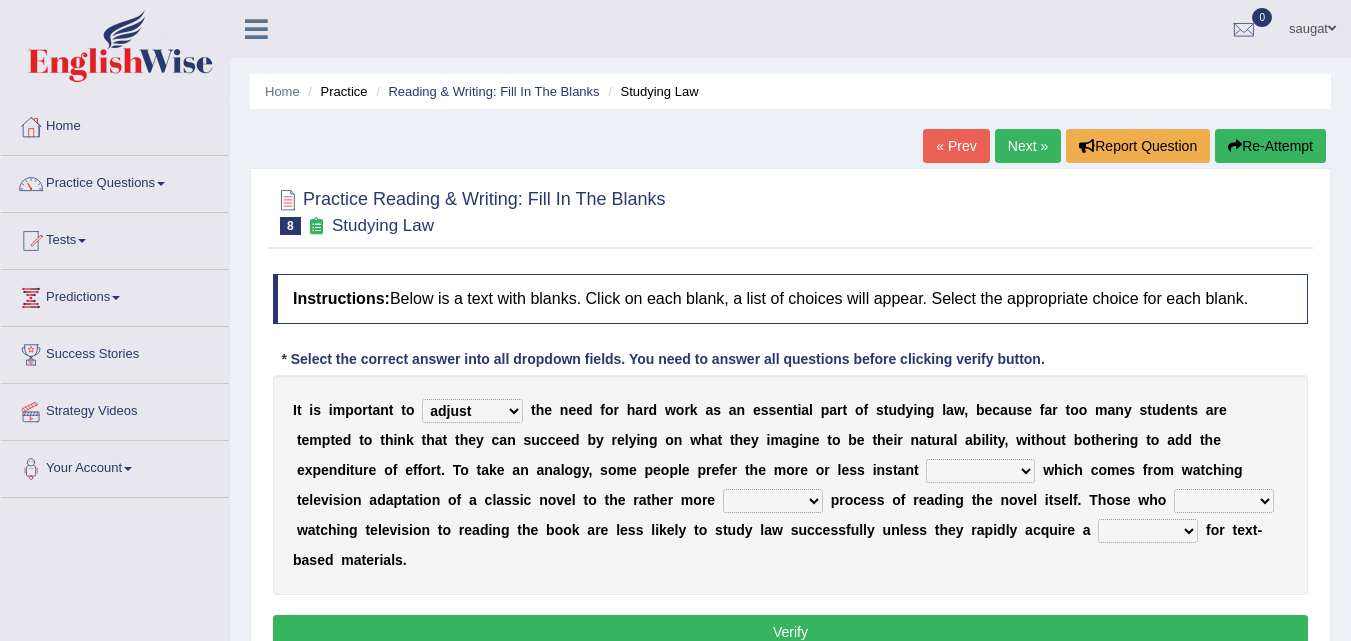 click on "satisfaction reaction gratification adjusted" at bounding box center [980, 471] 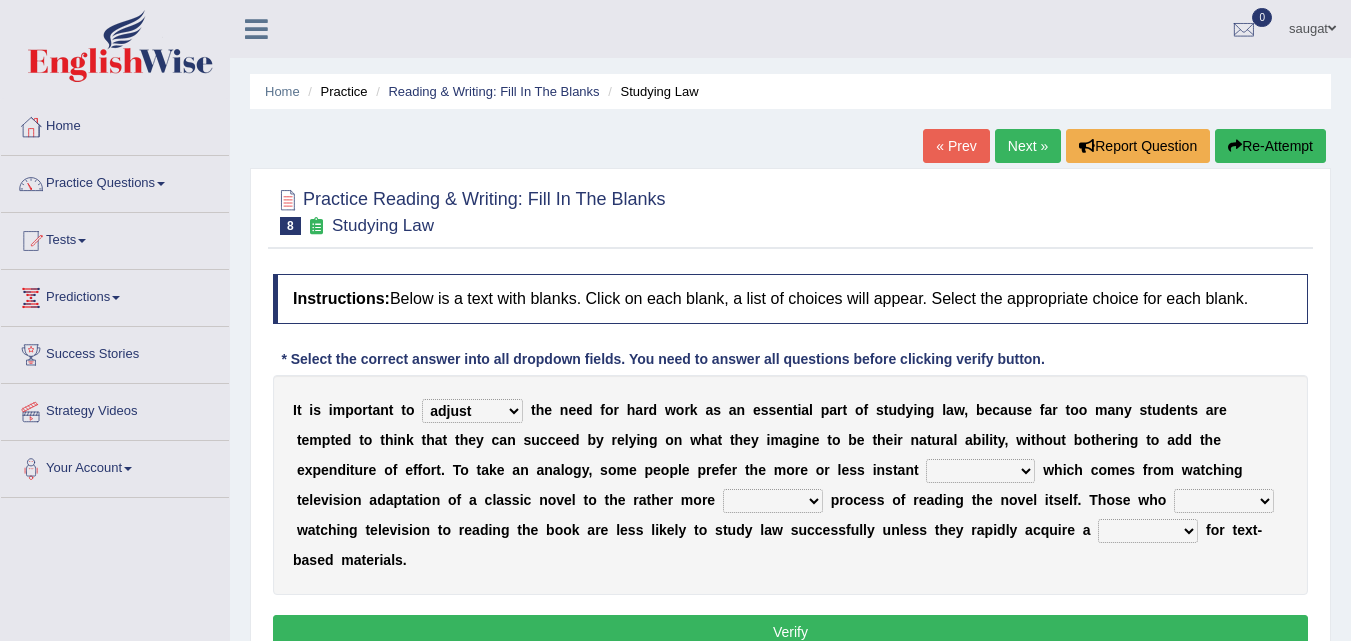 click on "satisfaction reaction gratification adjusted" at bounding box center [980, 471] 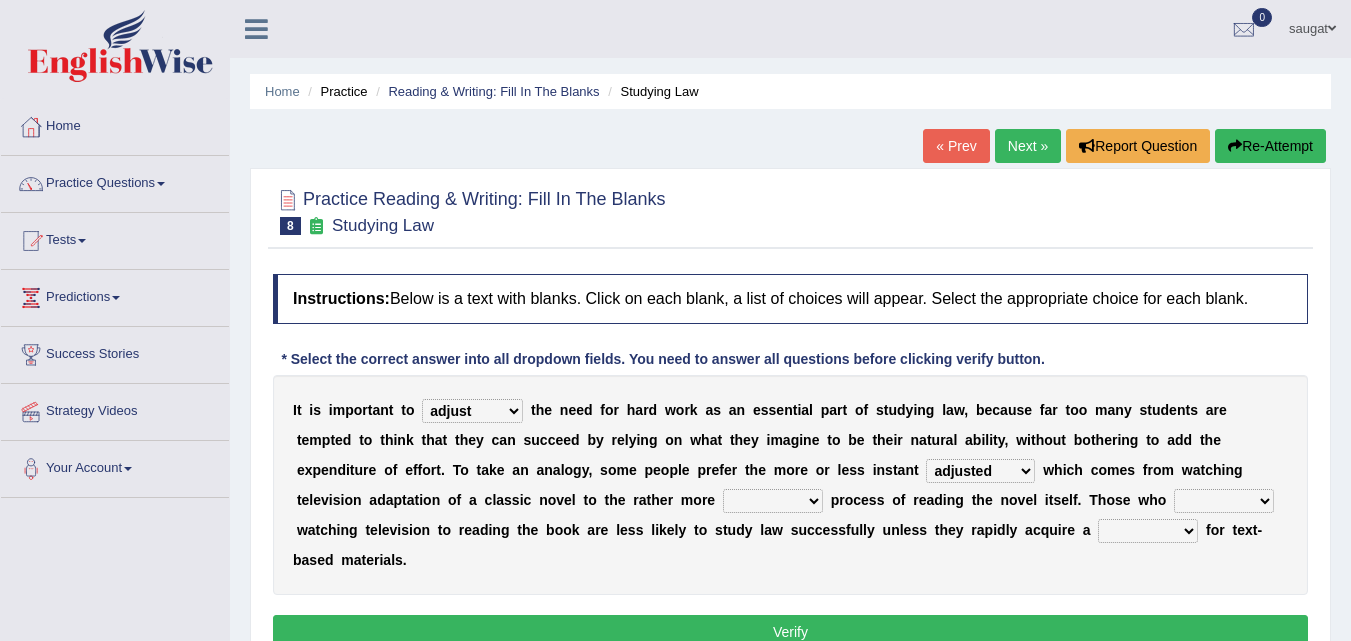 click on "satisfaction reaction gratification adjusted" at bounding box center [980, 471] 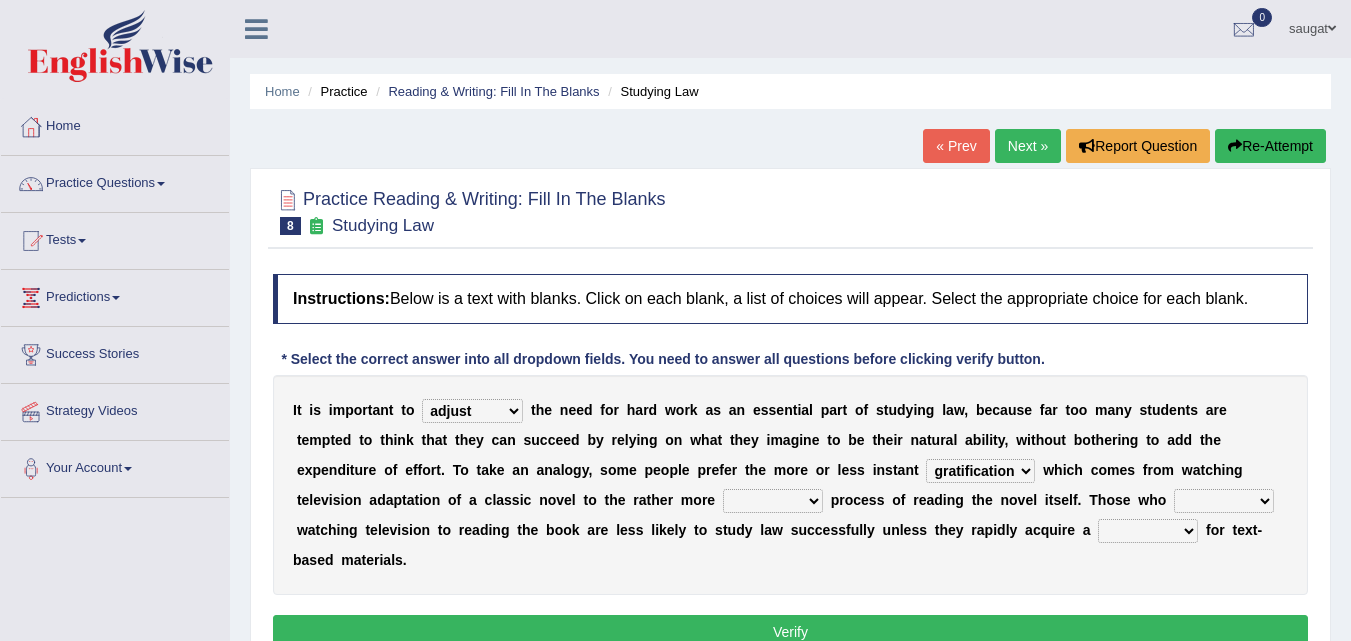 click on "I t    i s    i m p o r t a n t    t o    emphasise criticise adjust replicate    t h e    n e e d    f o r    h a r d    w o r k    a s    a n    e s s e n t i a l    p a r t    o f    s t u d y i n g    l a w ,    b e c a u s e    f a r    t o o    m a n y    s t u d e n t s    a r e    t e m p t e d    t o    t h i n k    t h a t    t h e y    c a n    s u c c e e d    b y    r e l y i n g    o n    w h a t    t h e y    i m a g i n e    t o    b e    t h e i r    n a t u r a l    a b i l i t y ,    w i t h o u t    b o t h e r i n g    t o    a d d    t h e    e x p e n d i t u r e    o f    e f f o r t .    T o    t a k e    a n    a n a l o g y ,    s o m e    p e o p l e    p r e f e r    t h e    m o r e    o r    l e s s    i n s t a n t    satisfaction reaction gratification adjusted    w h i c h    c o m e s    f r o m    w a t c h i n g    t e l e v i s i o n    a d a p t a t i o n    o f    a    c l a s s i c    n o v e l" at bounding box center (790, 485) 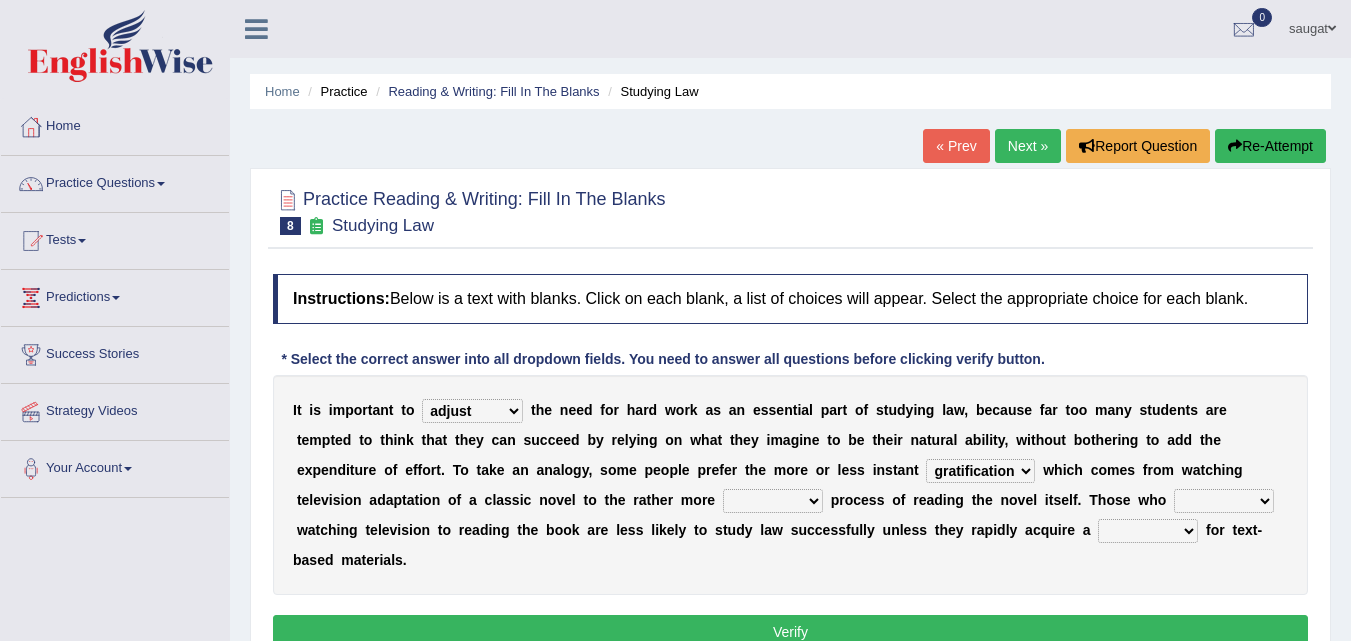 click on "satisfaction reaction gratification adjusted" at bounding box center (980, 471) 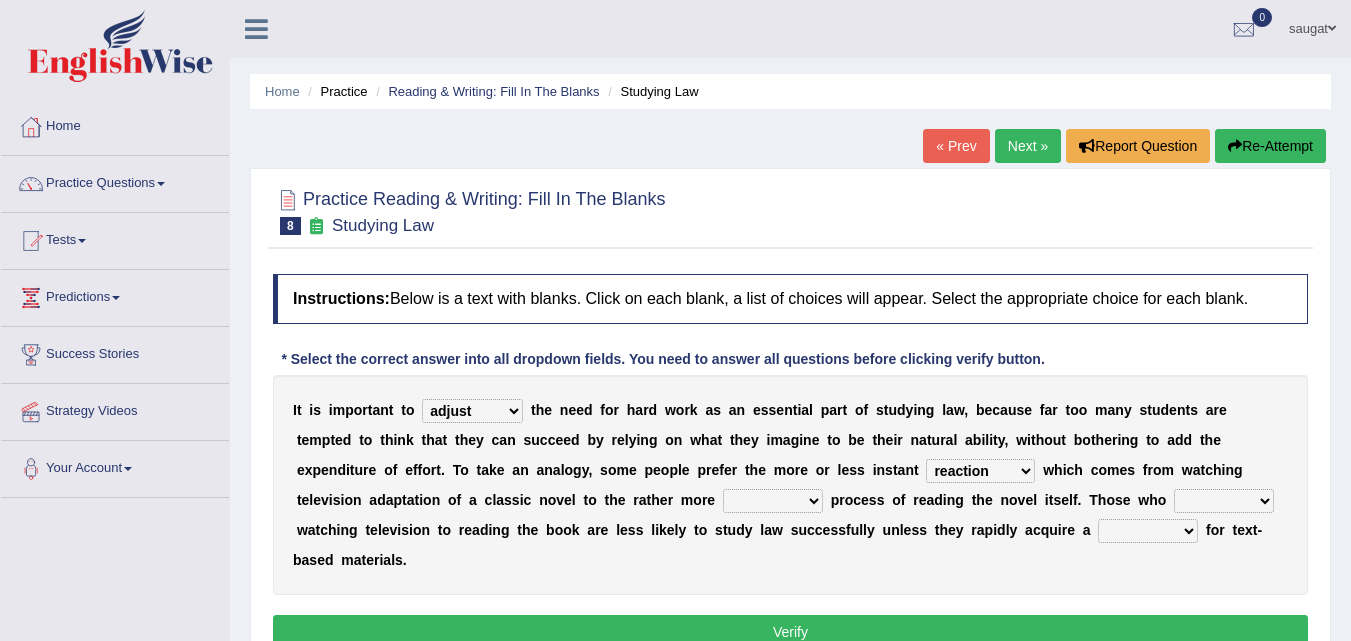 click on "fulfilling laborious acquire broken" at bounding box center [773, 501] 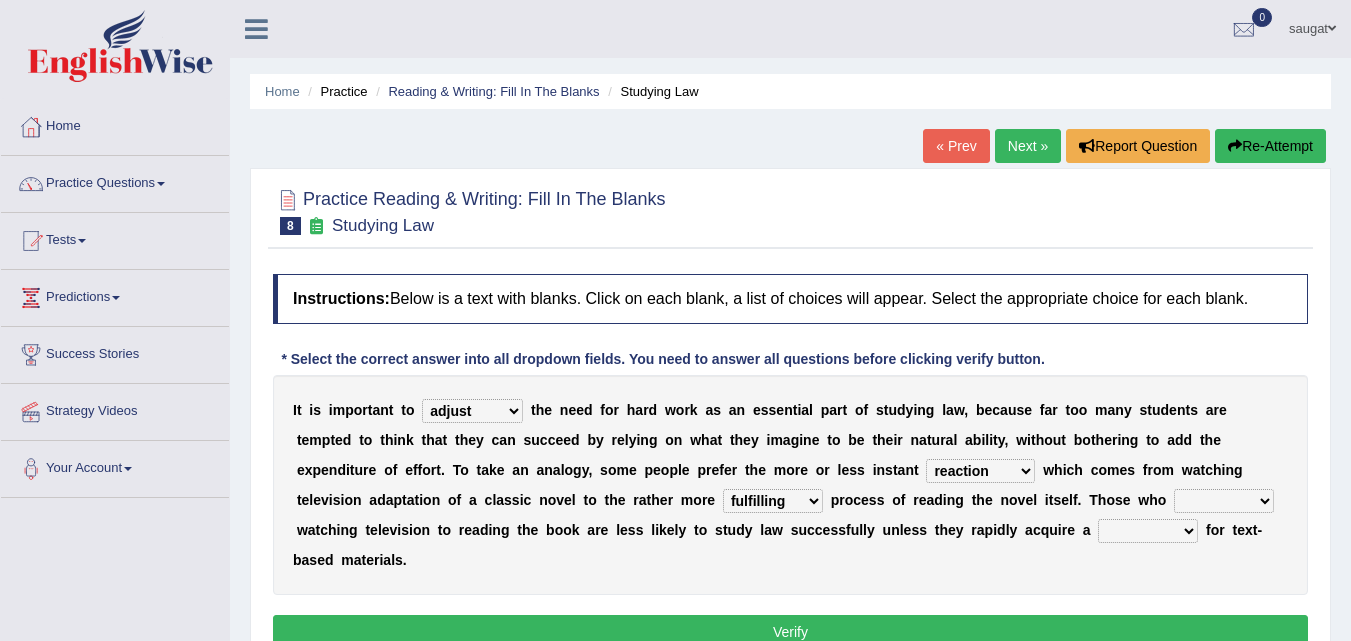 click at bounding box center [827, 500] 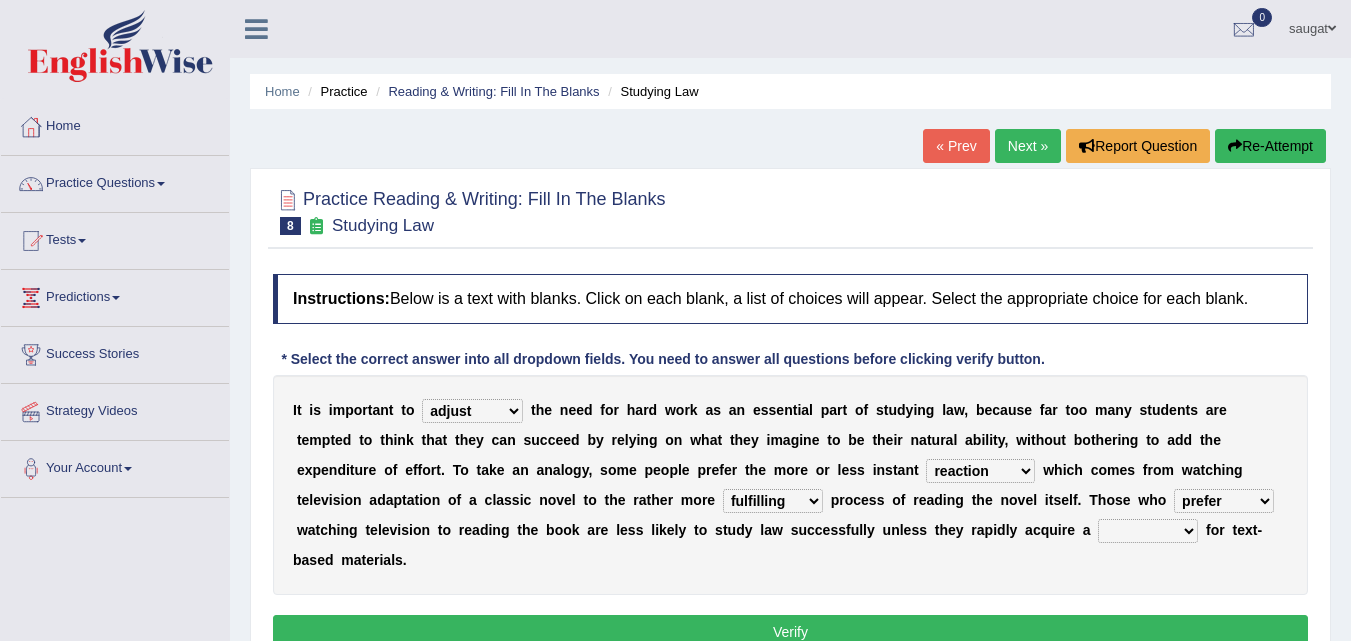 click on "judgement waste taste set" at bounding box center (1148, 531) 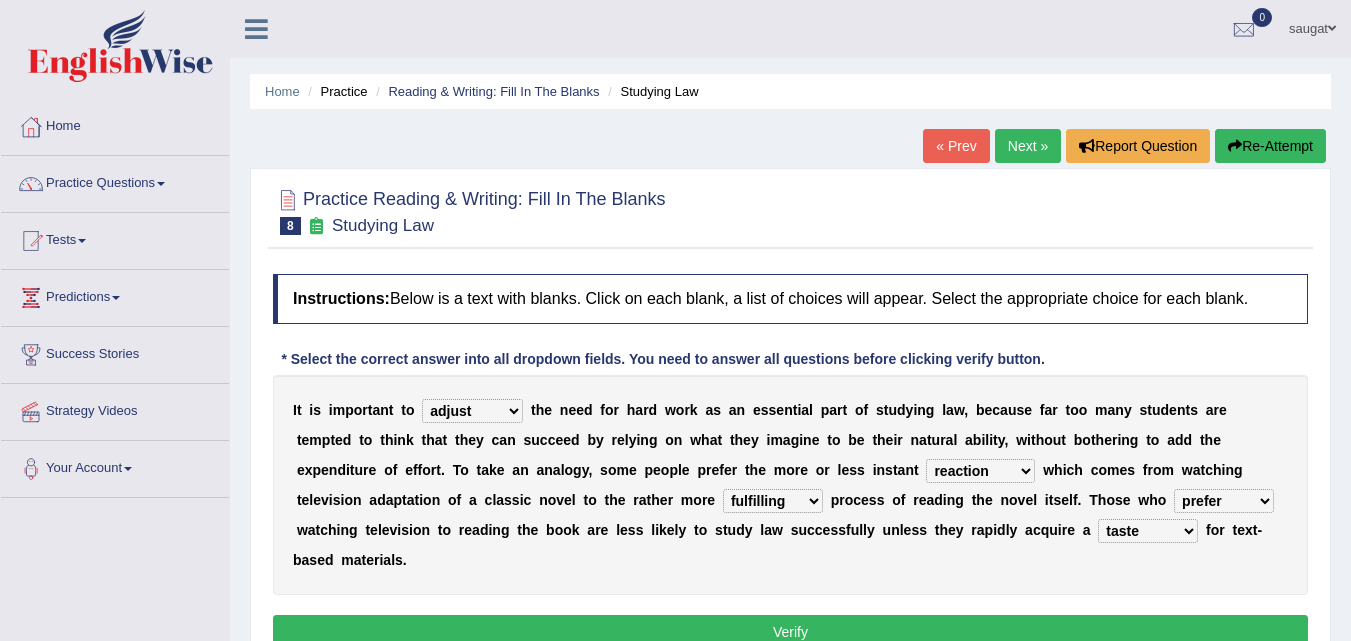 drag, startPoint x: 1178, startPoint y: 519, endPoint x: 1150, endPoint y: 476, distance: 51.312767 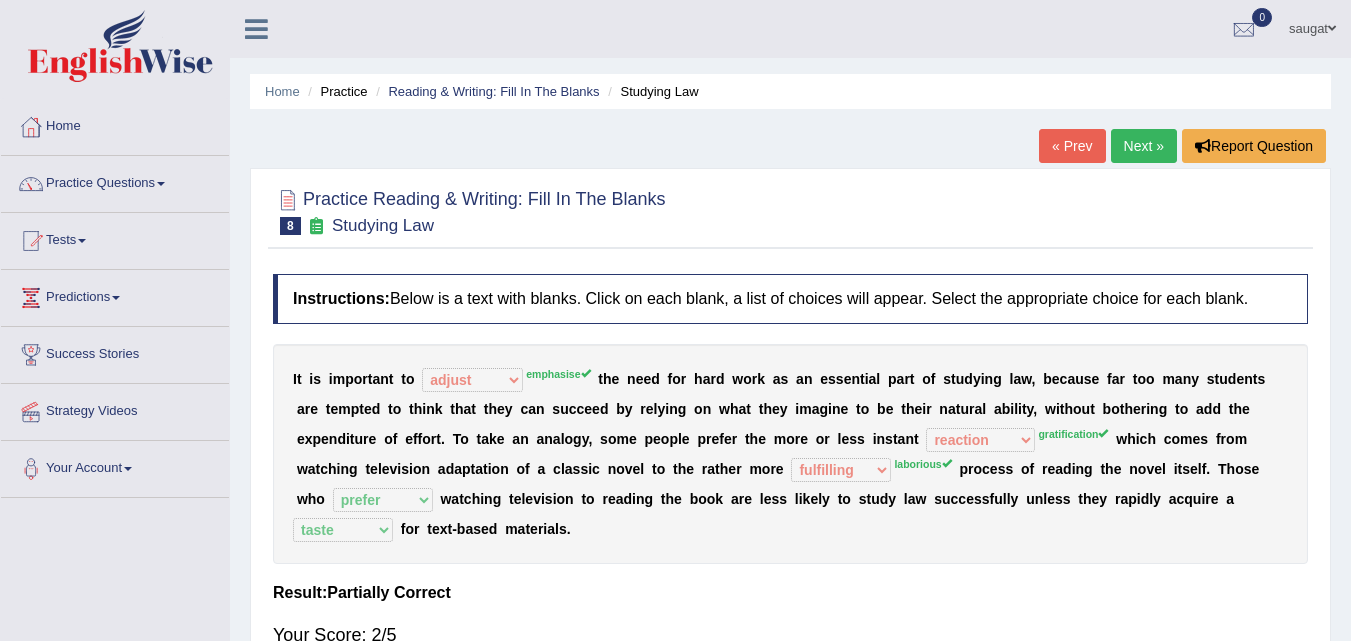 click on "Next »" at bounding box center [1144, 146] 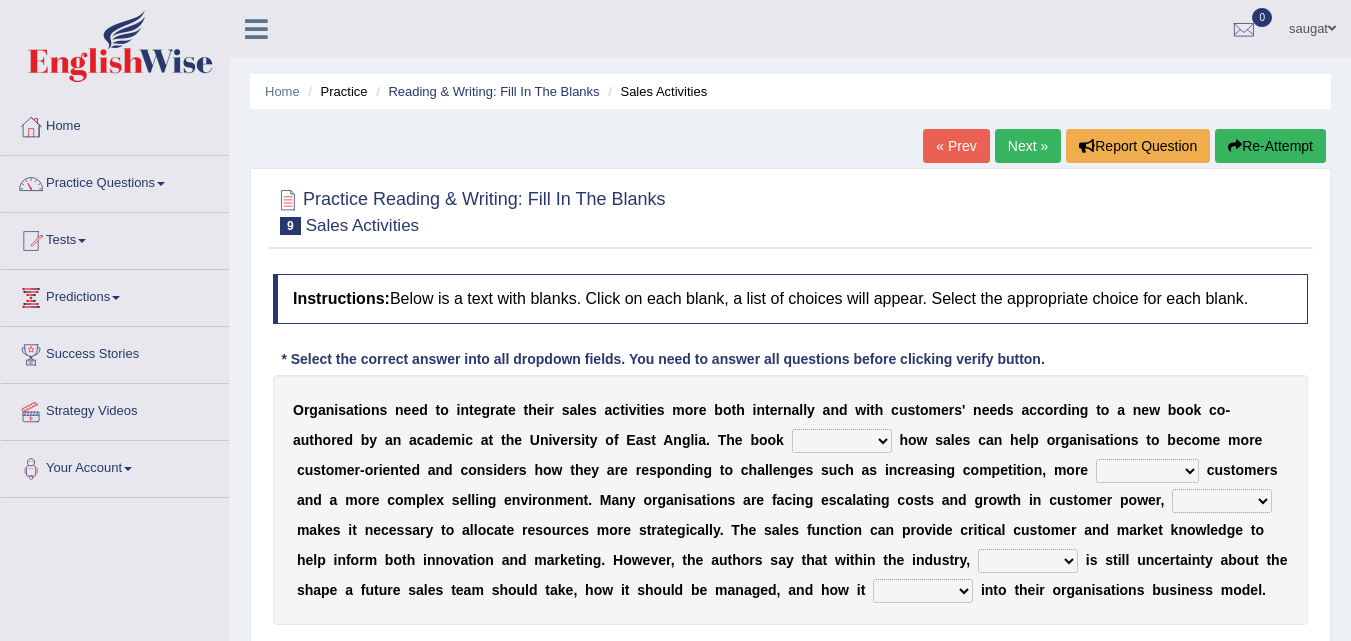 scroll, scrollTop: 0, scrollLeft: 0, axis: both 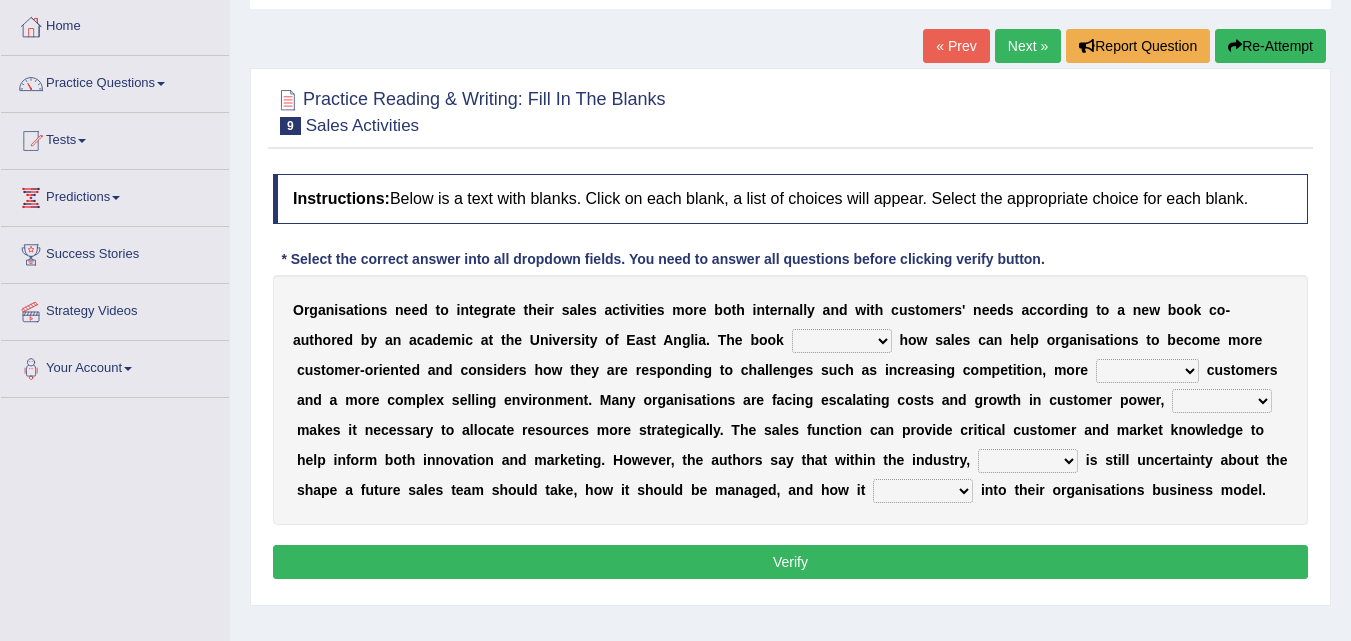 click on "expresses addresses injects inspires" at bounding box center [842, 341] 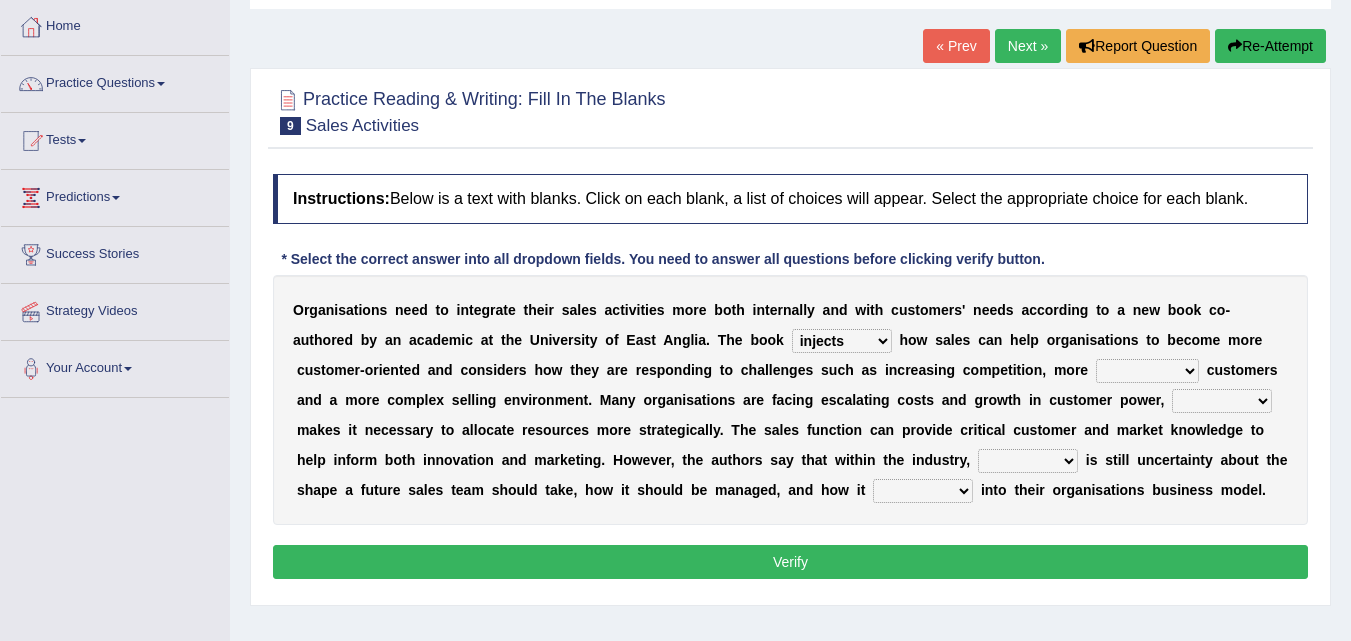 click on "greater valued increased demanding" at bounding box center [1147, 371] 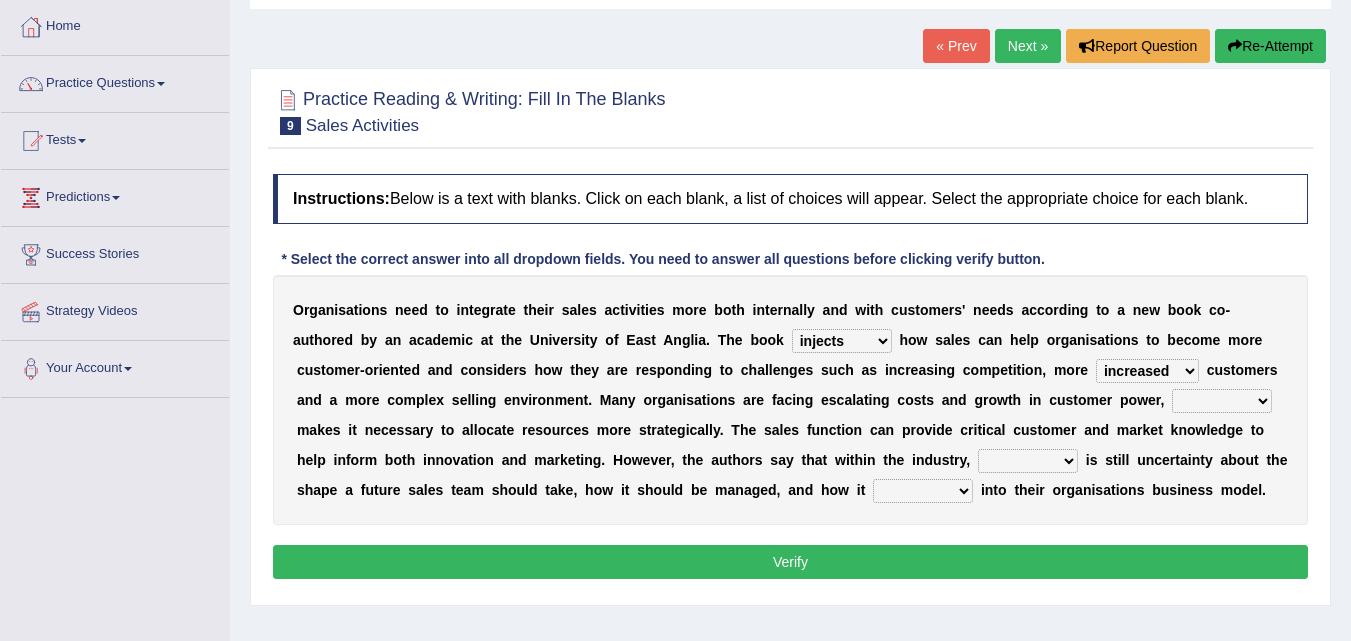 click on "when where which what" at bounding box center [1222, 401] 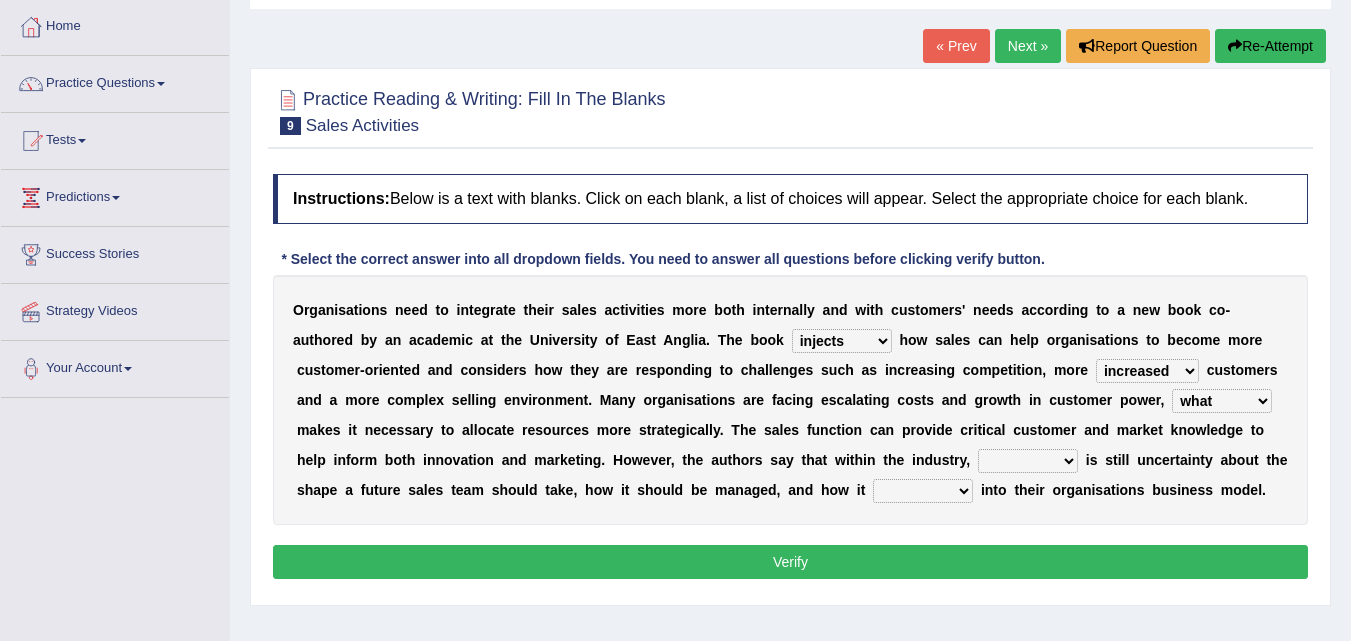 click on "there their this that" at bounding box center (1028, 461) 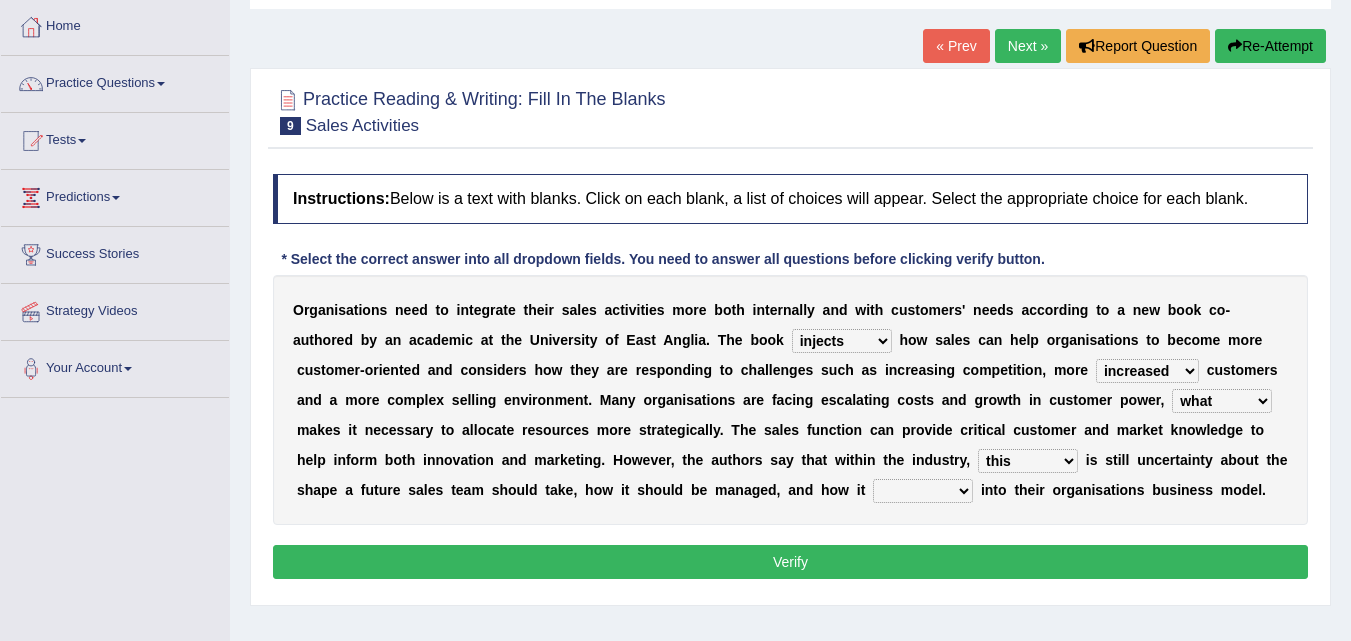 click on "forges fills fits forgets" at bounding box center (923, 491) 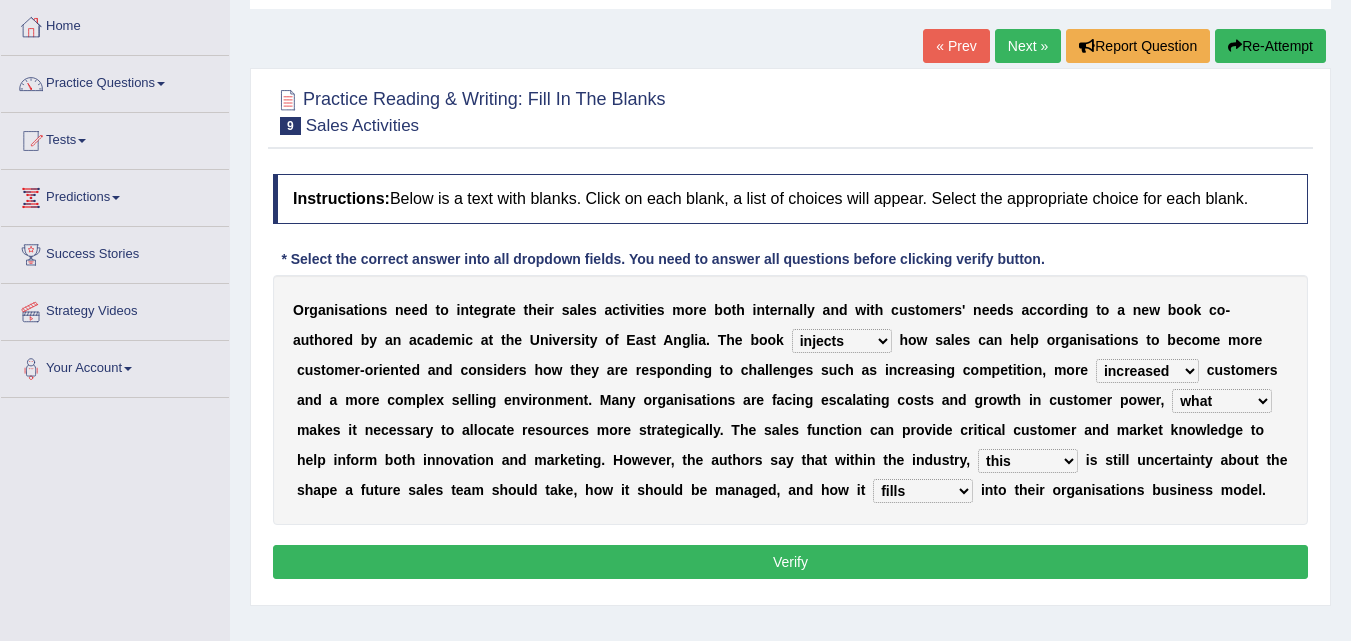 click on "Verify" at bounding box center (790, 562) 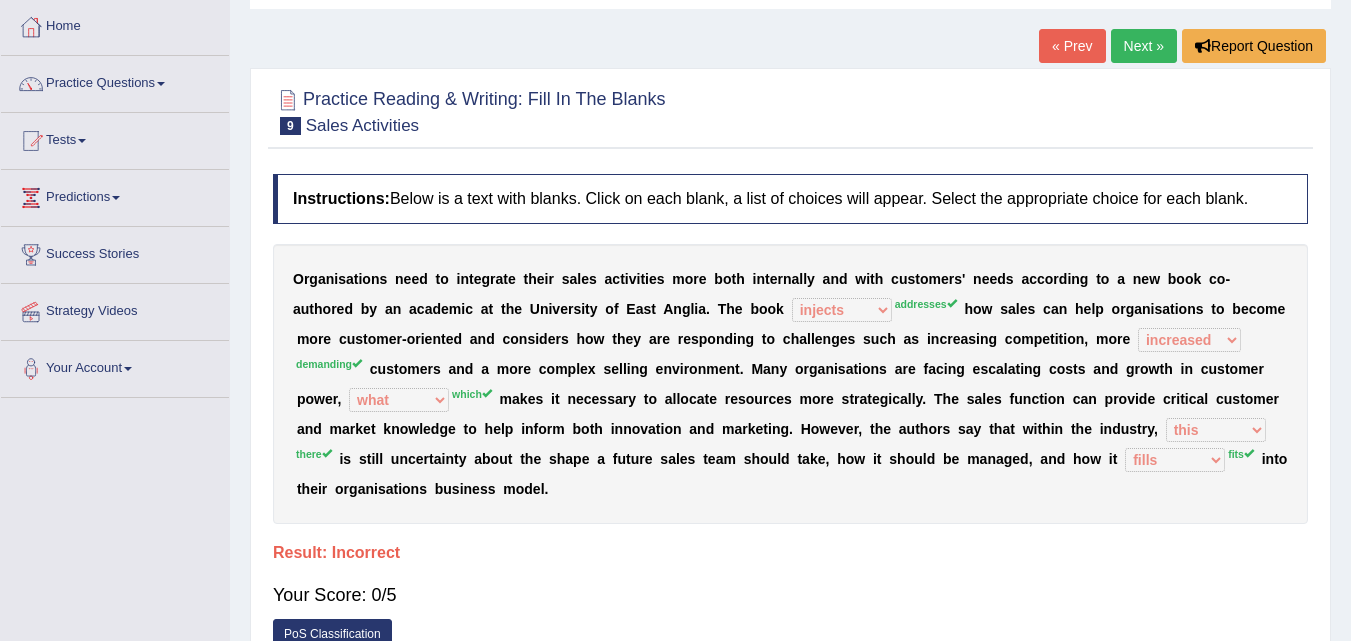 click on "Next »" at bounding box center (1144, 46) 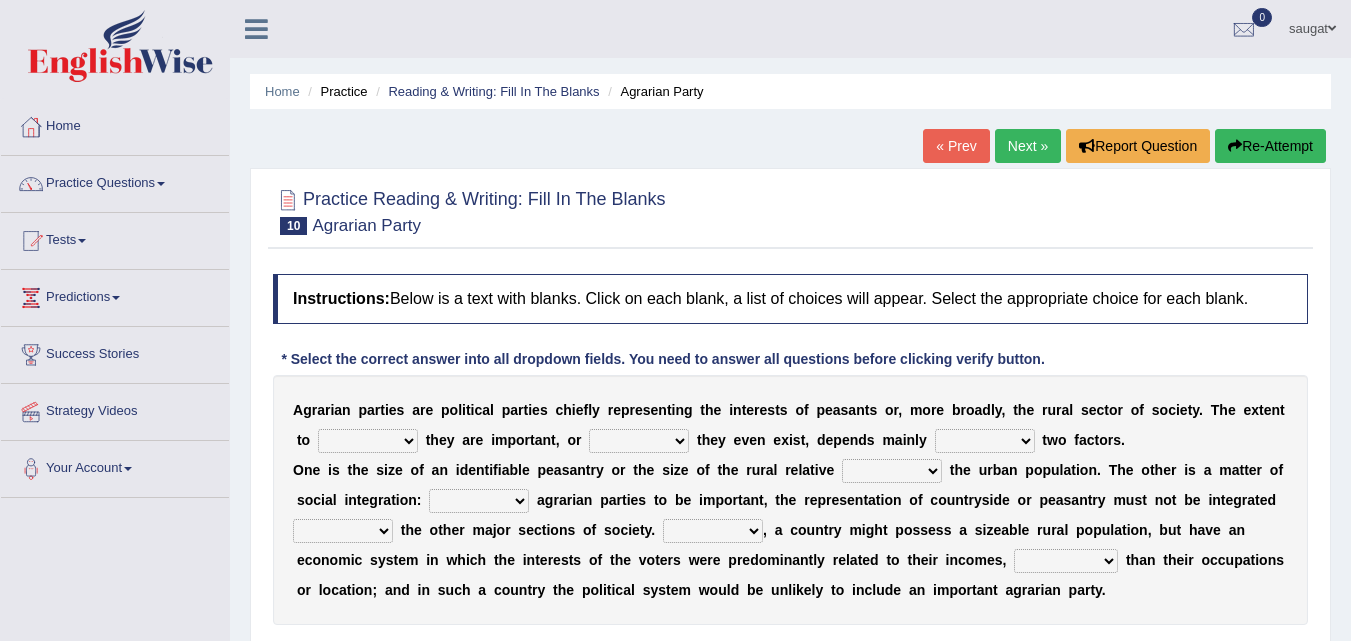 scroll, scrollTop: 0, scrollLeft: 0, axis: both 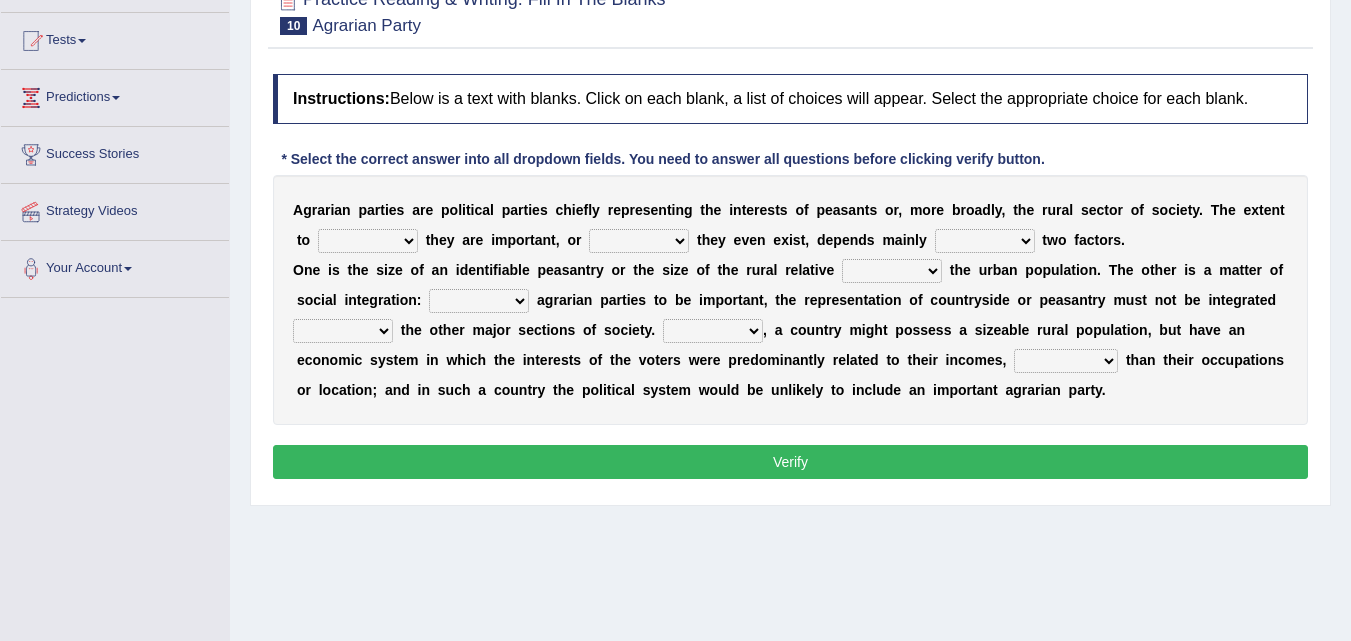 click on "where which when were" at bounding box center (368, 241) 